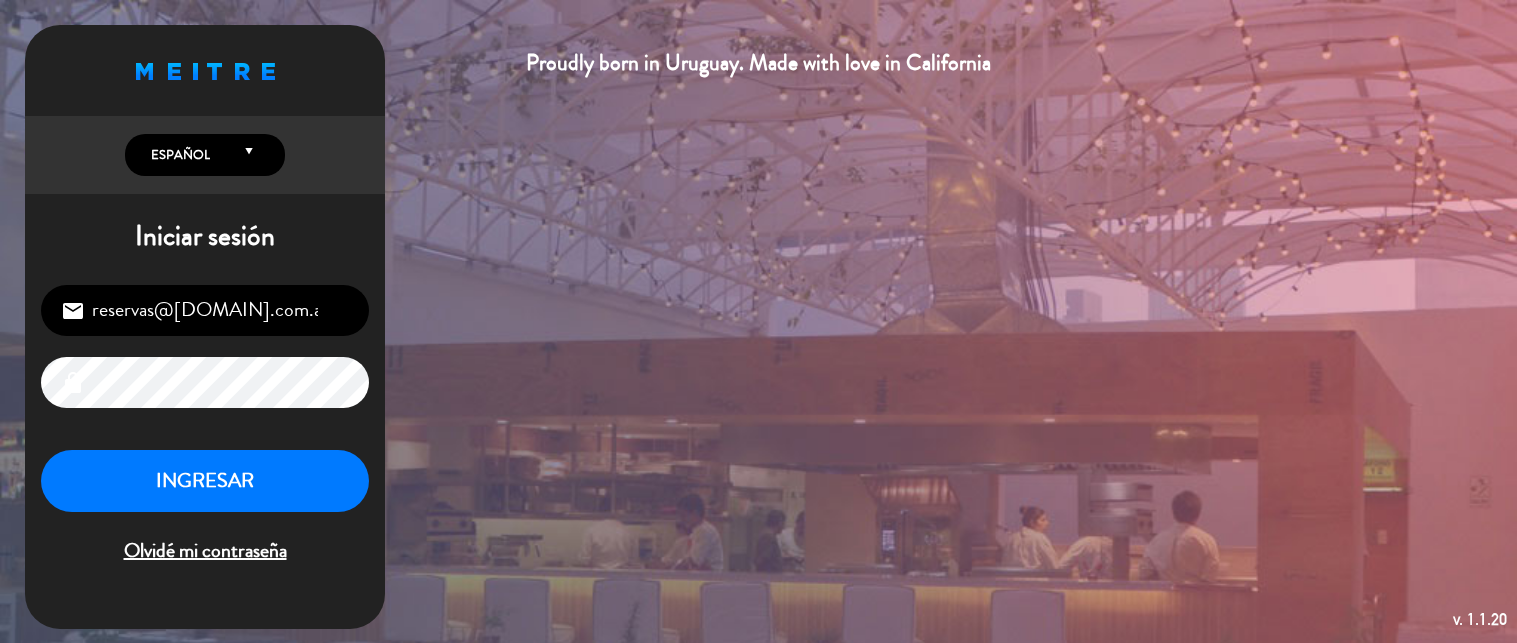 scroll, scrollTop: 0, scrollLeft: 0, axis: both 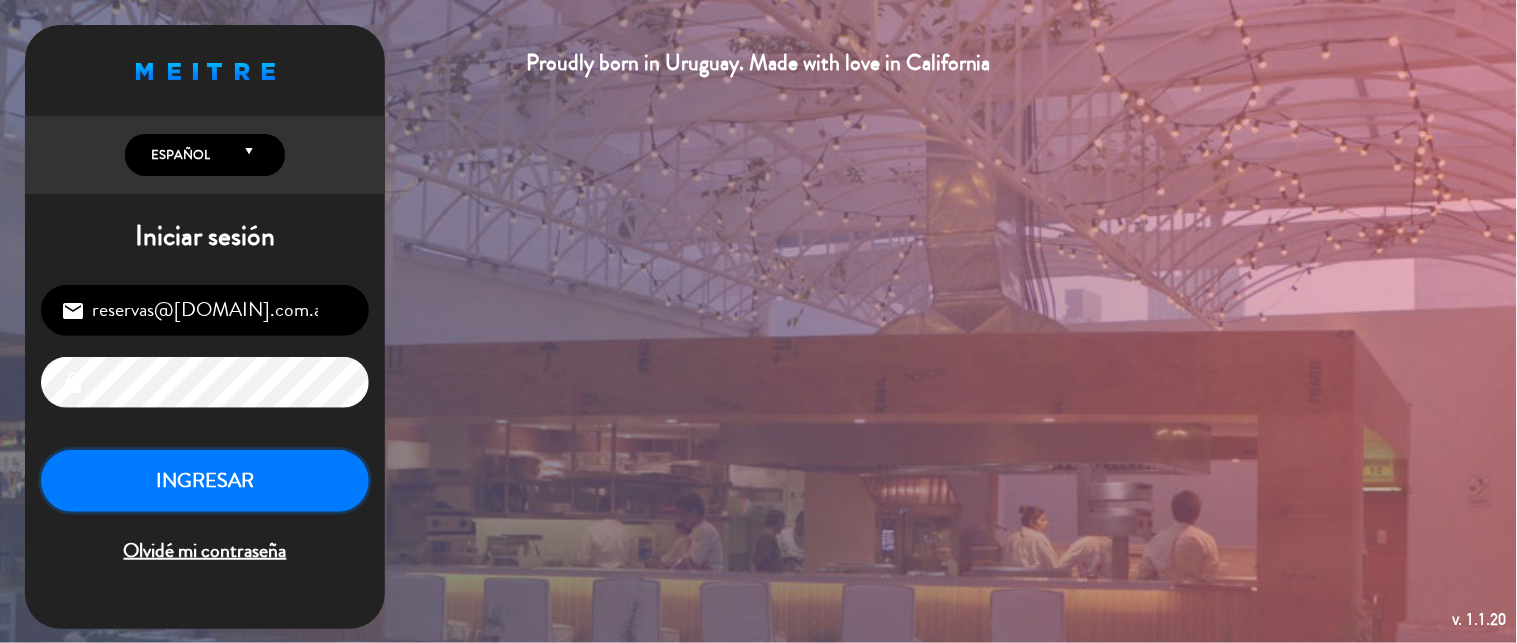 click on "INGRESAR" at bounding box center [205, 481] 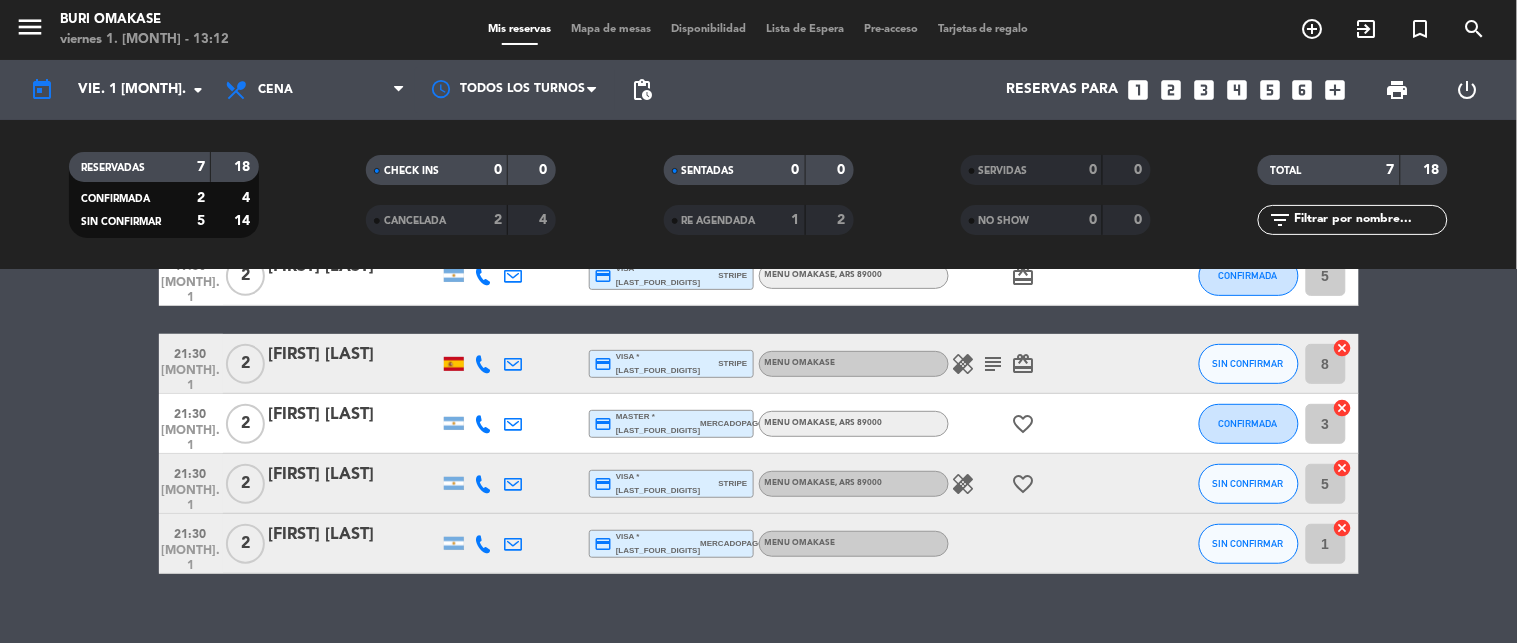 scroll, scrollTop: 233, scrollLeft: 0, axis: vertical 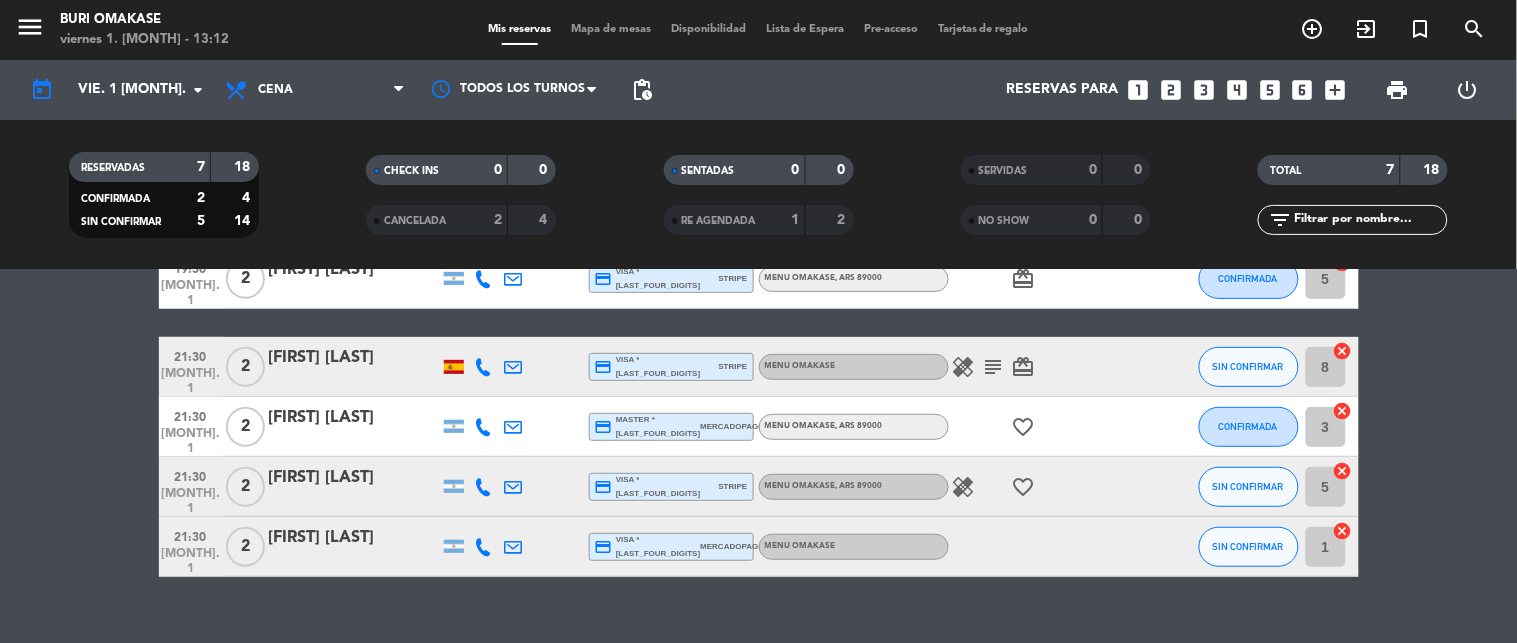 click on "card_giftcard" 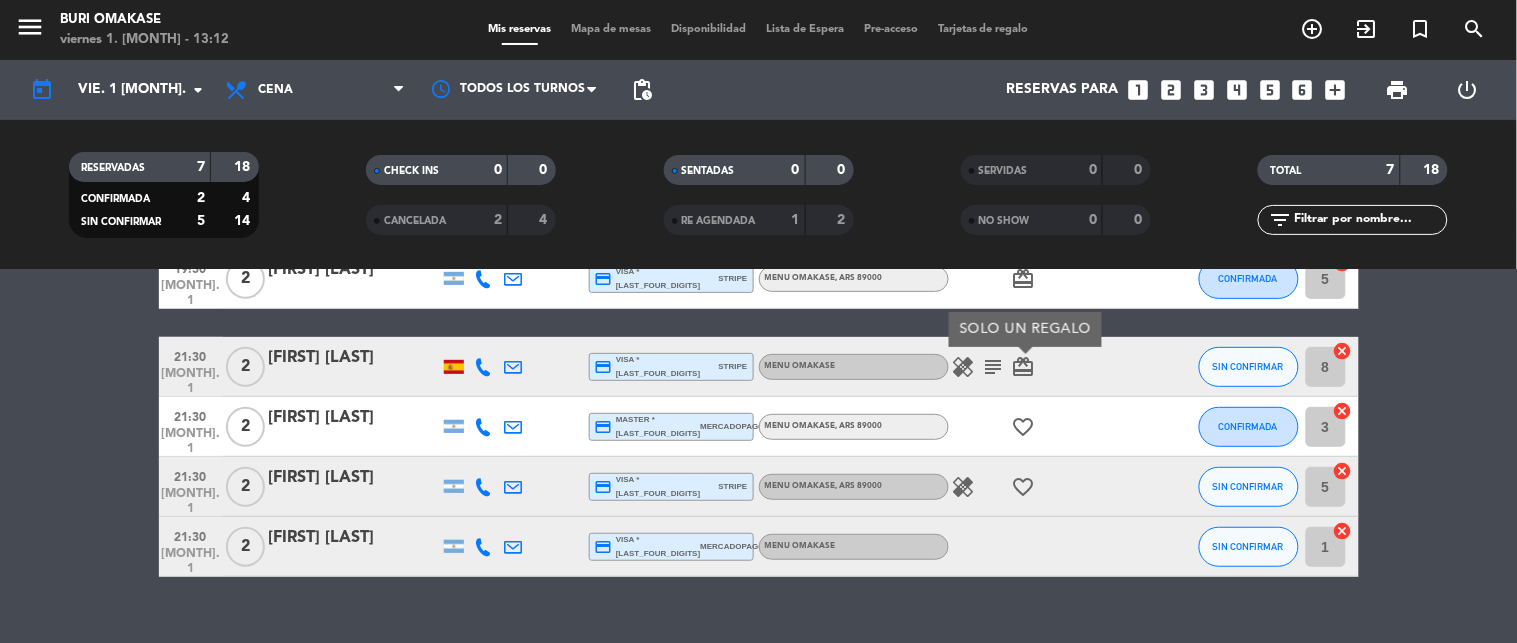 click on "subject" 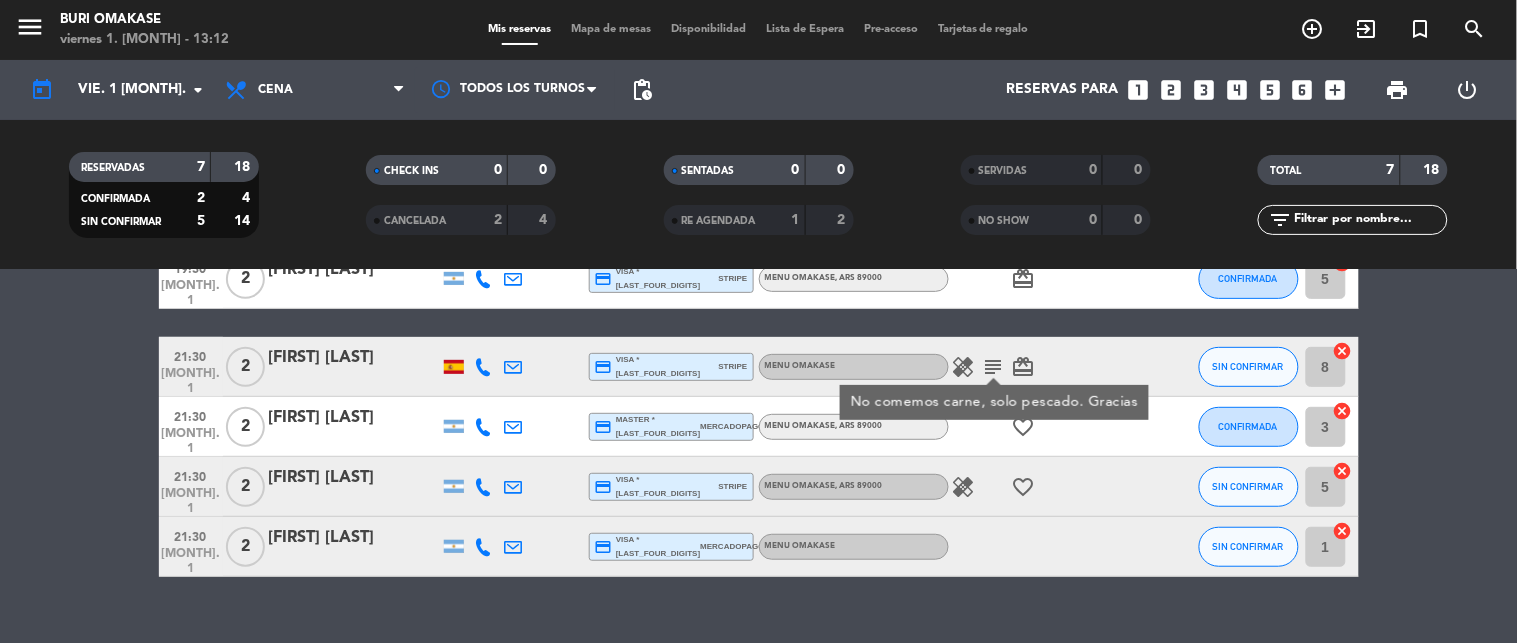 click on "favorite_border" 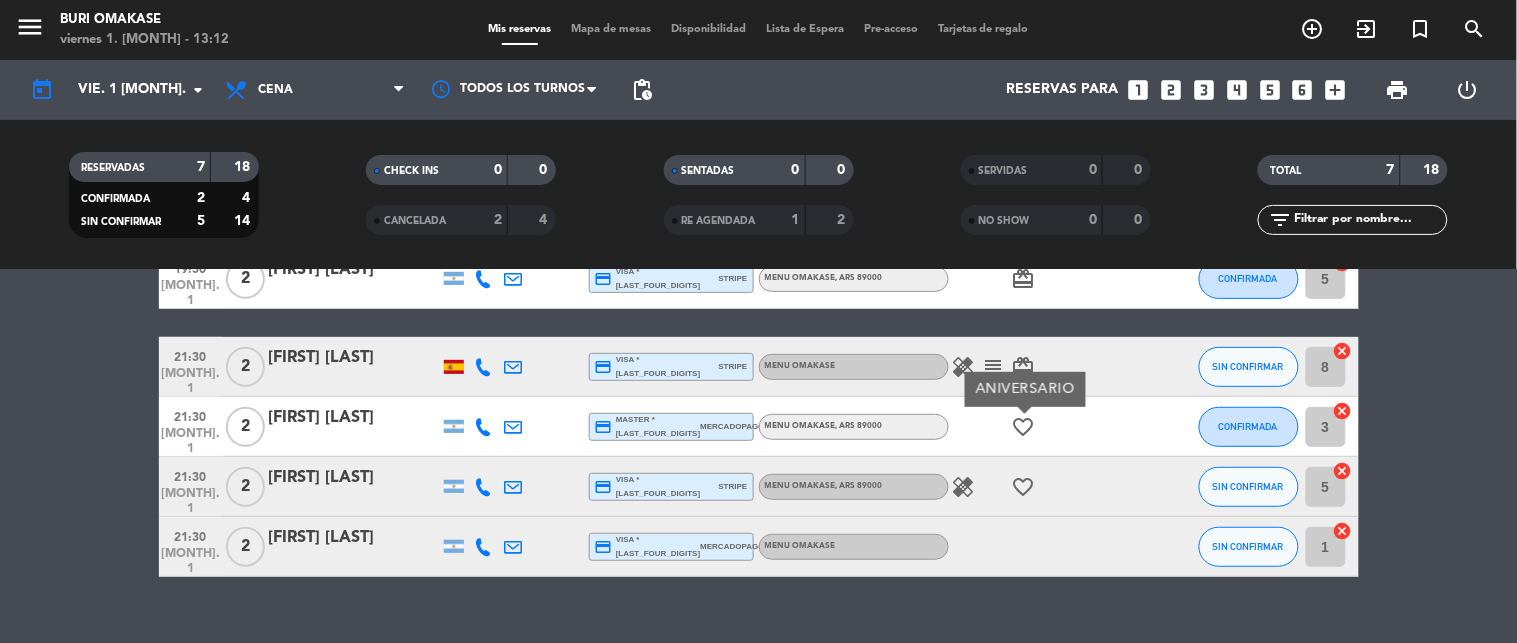 click on "favorite_border" 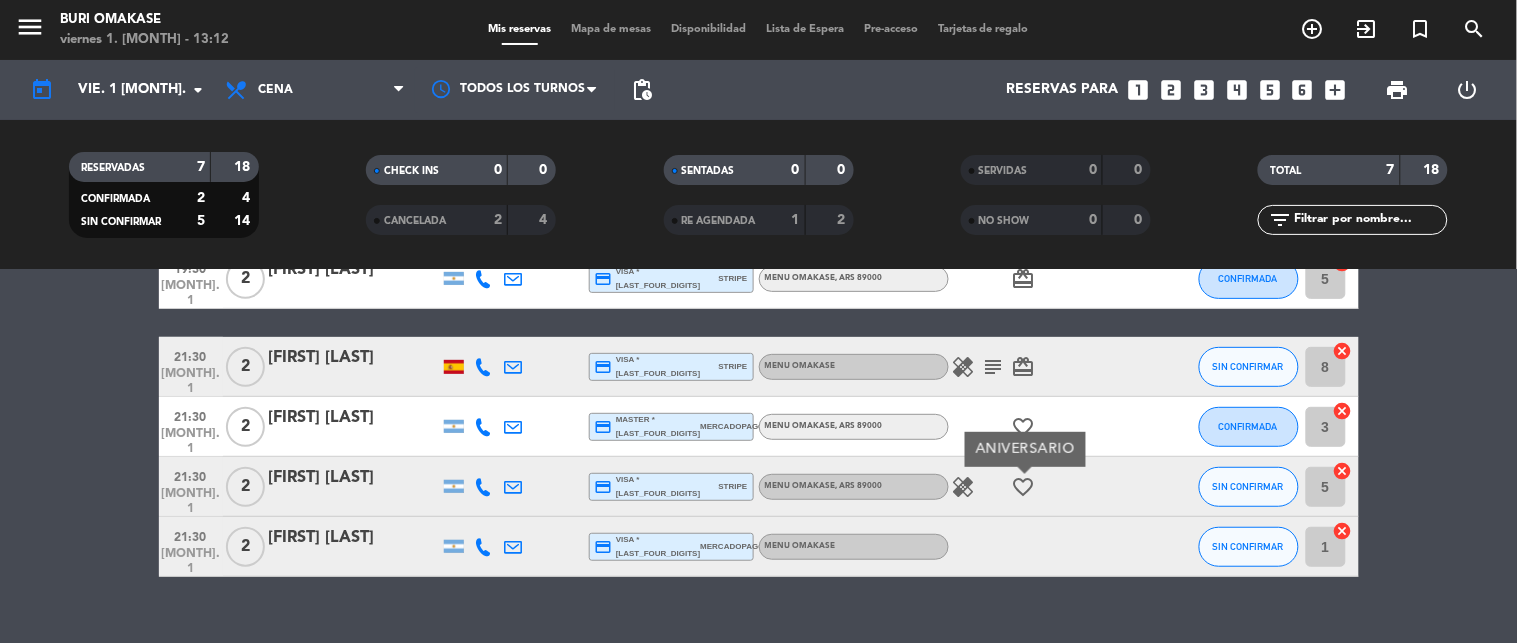 click on "healing" 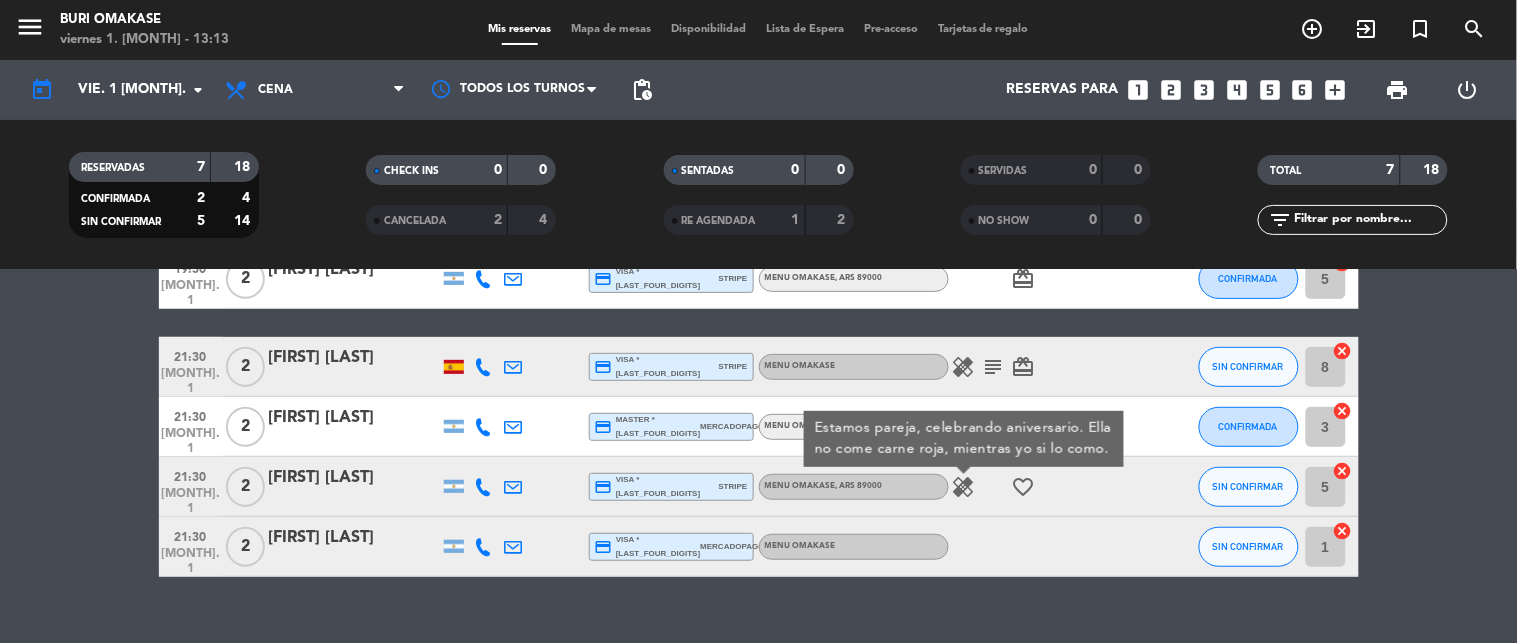 click on "[FIRST] [LAST]" 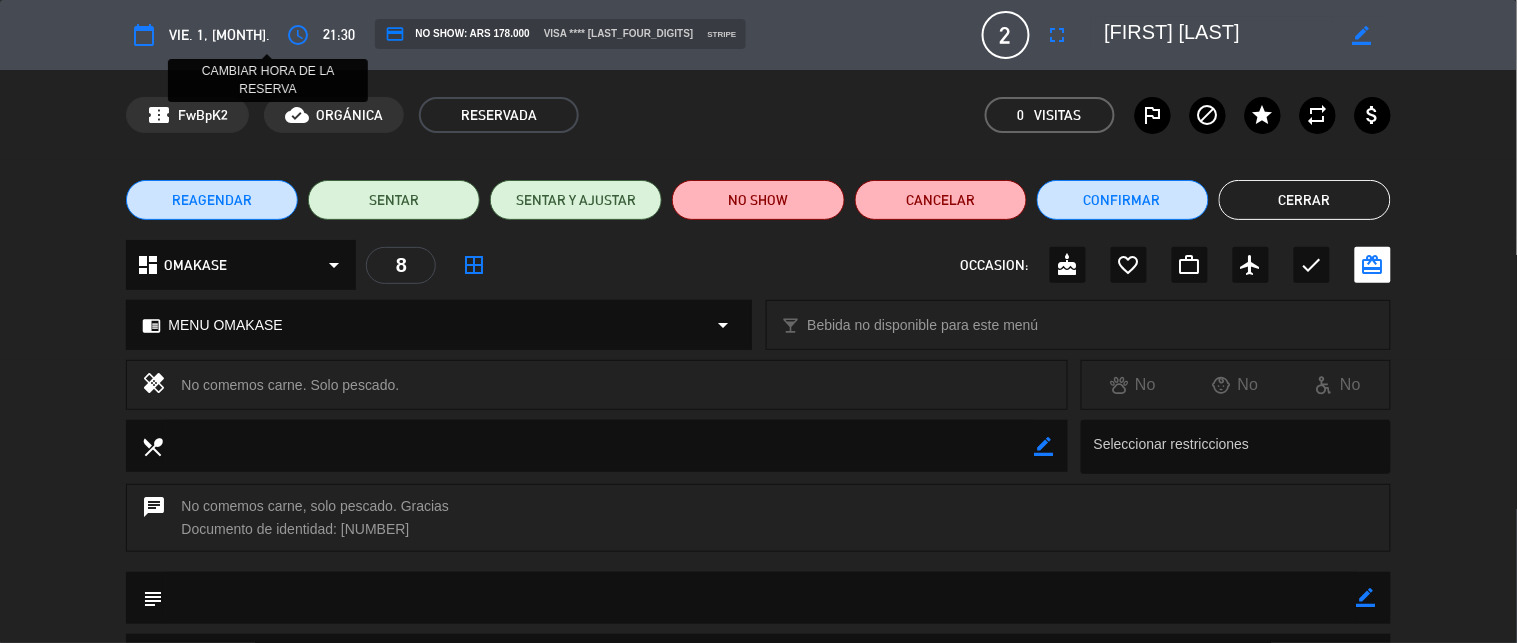 click on "access_time" at bounding box center (298, 35) 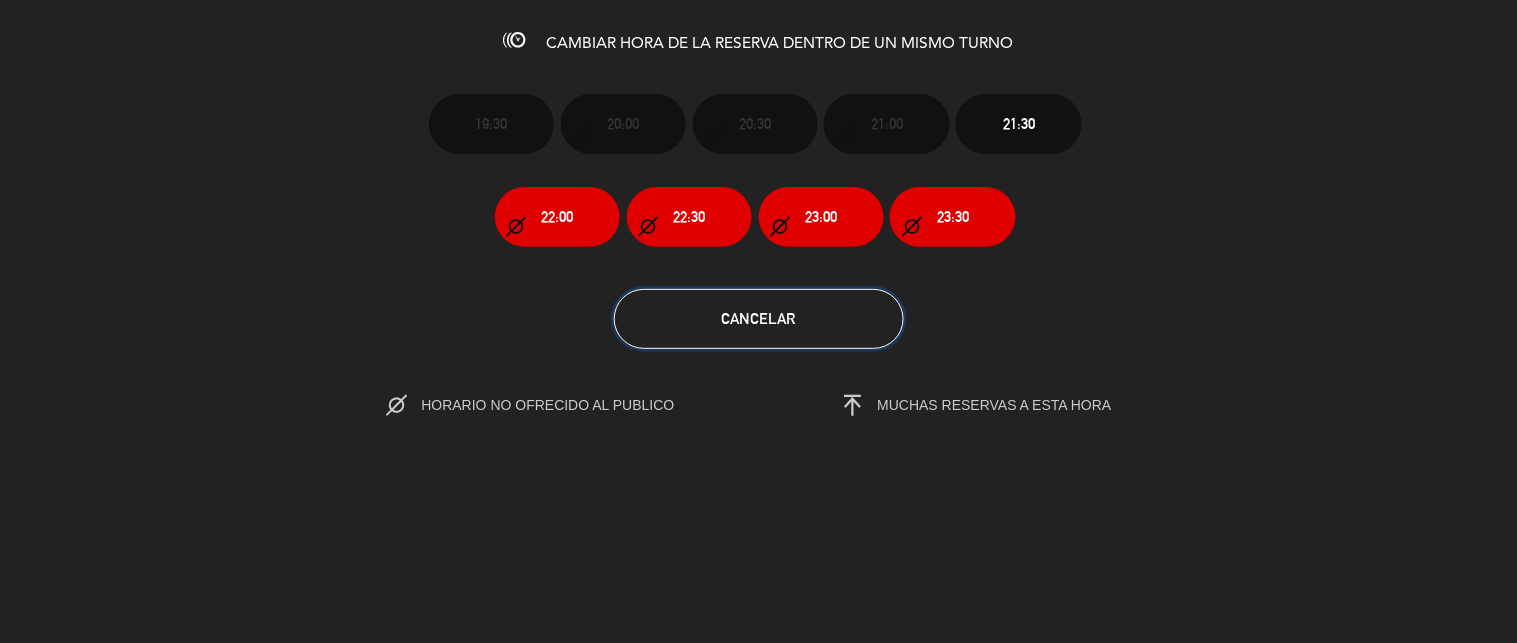 click on "Cancelar" 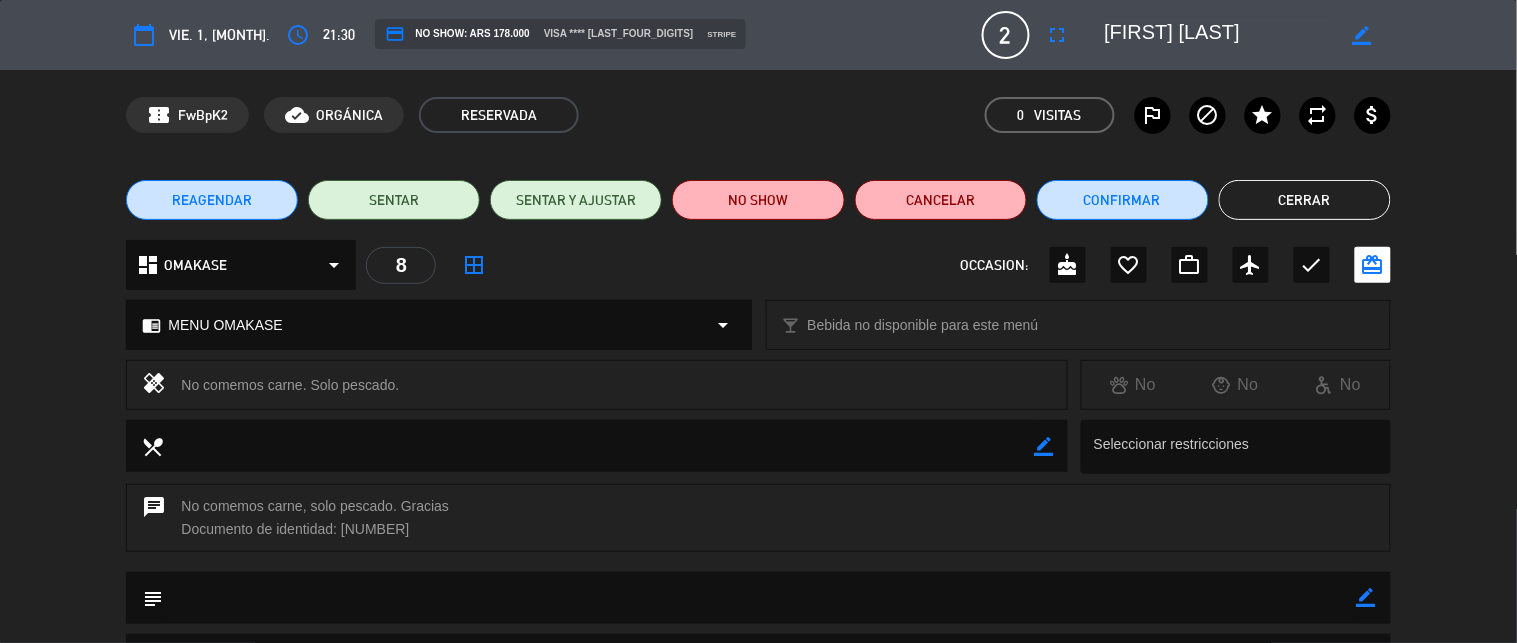 click on "Cerrar" 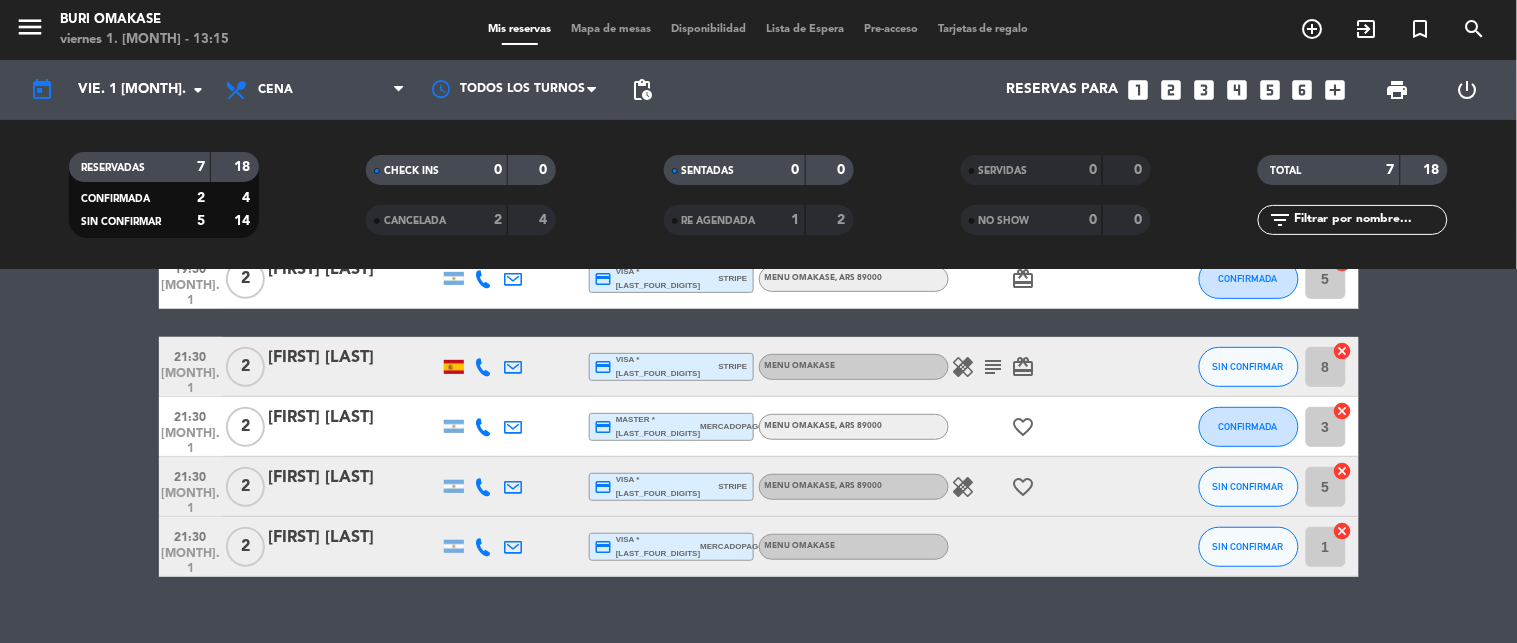 click on "[FIRST] [LAST]" 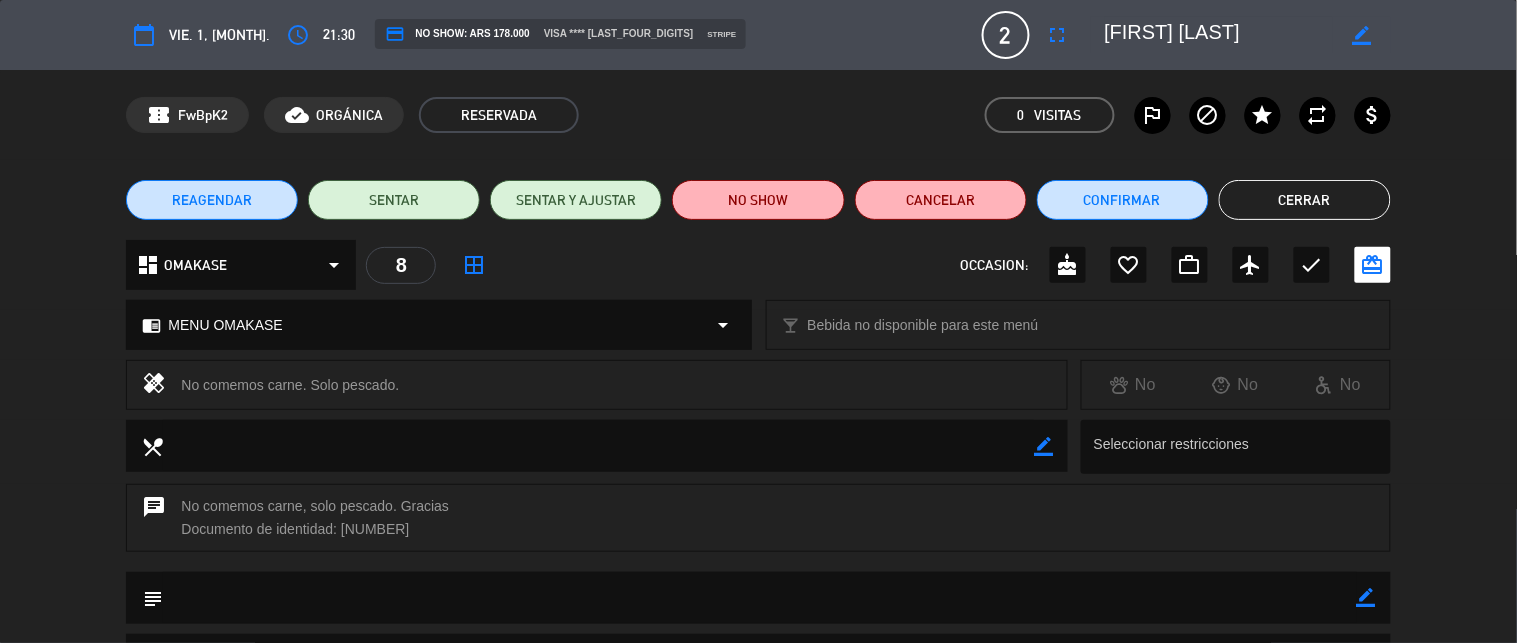 click on "Cerrar" 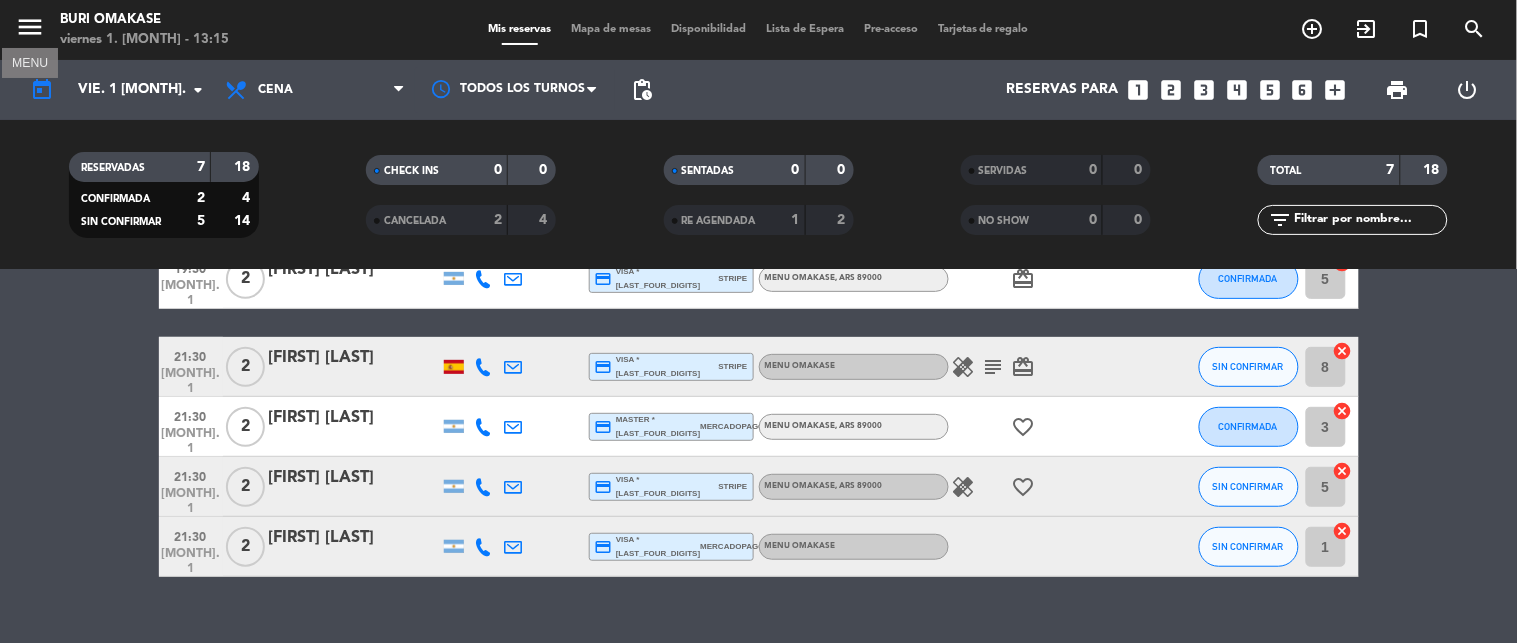 click on "menu" at bounding box center [30, 27] 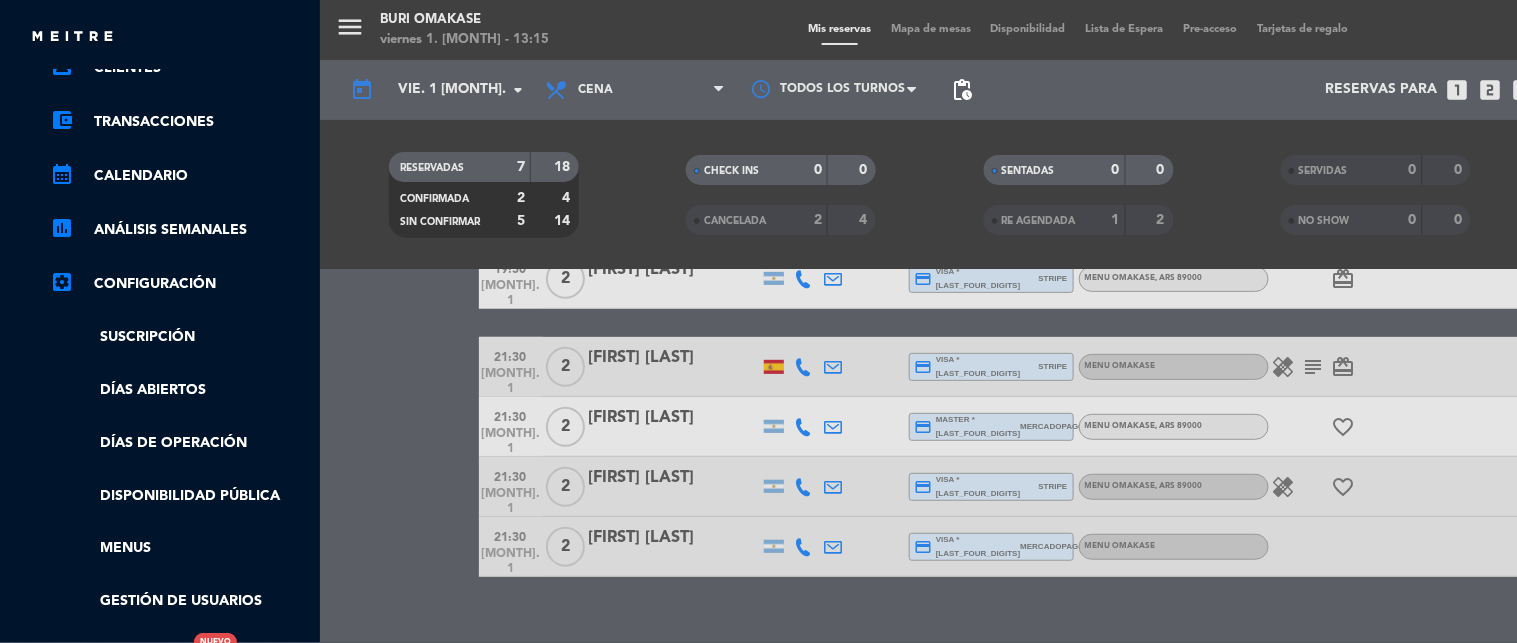 scroll, scrollTop: 173, scrollLeft: 0, axis: vertical 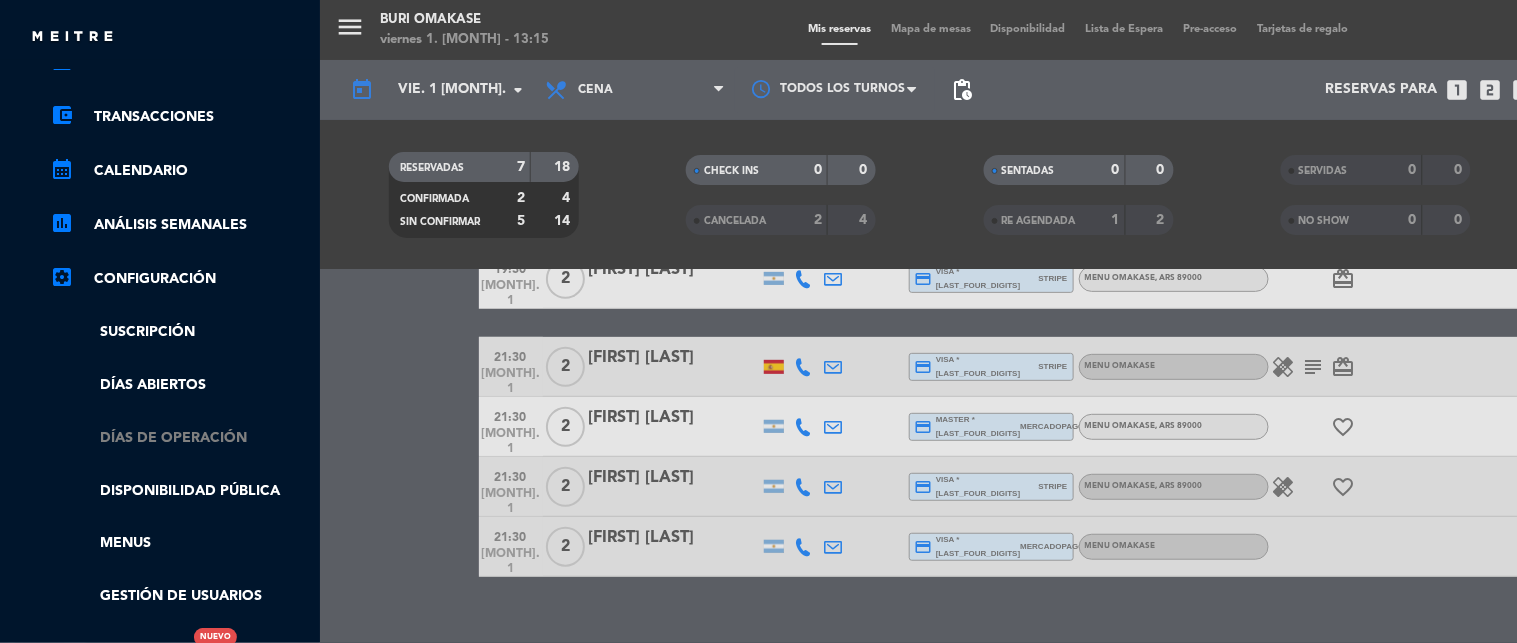 click on "Días de Operación" 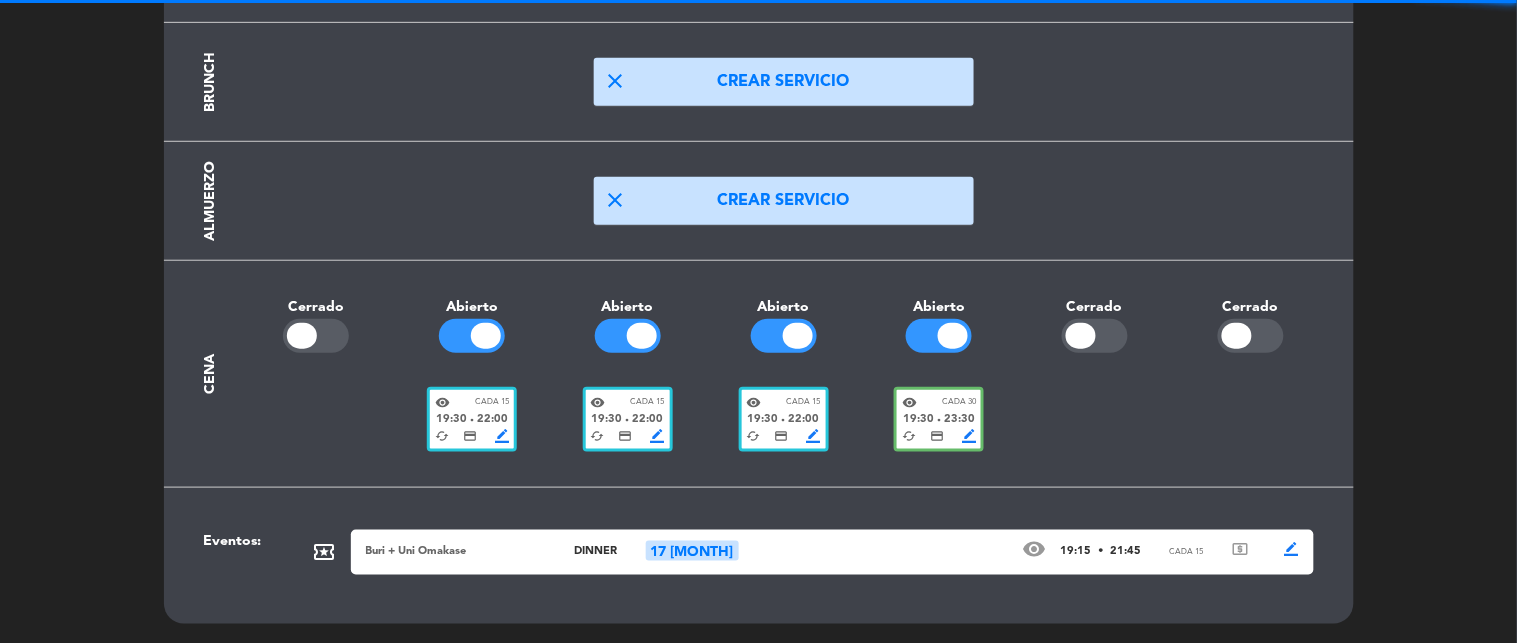 scroll, scrollTop: 285, scrollLeft: 0, axis: vertical 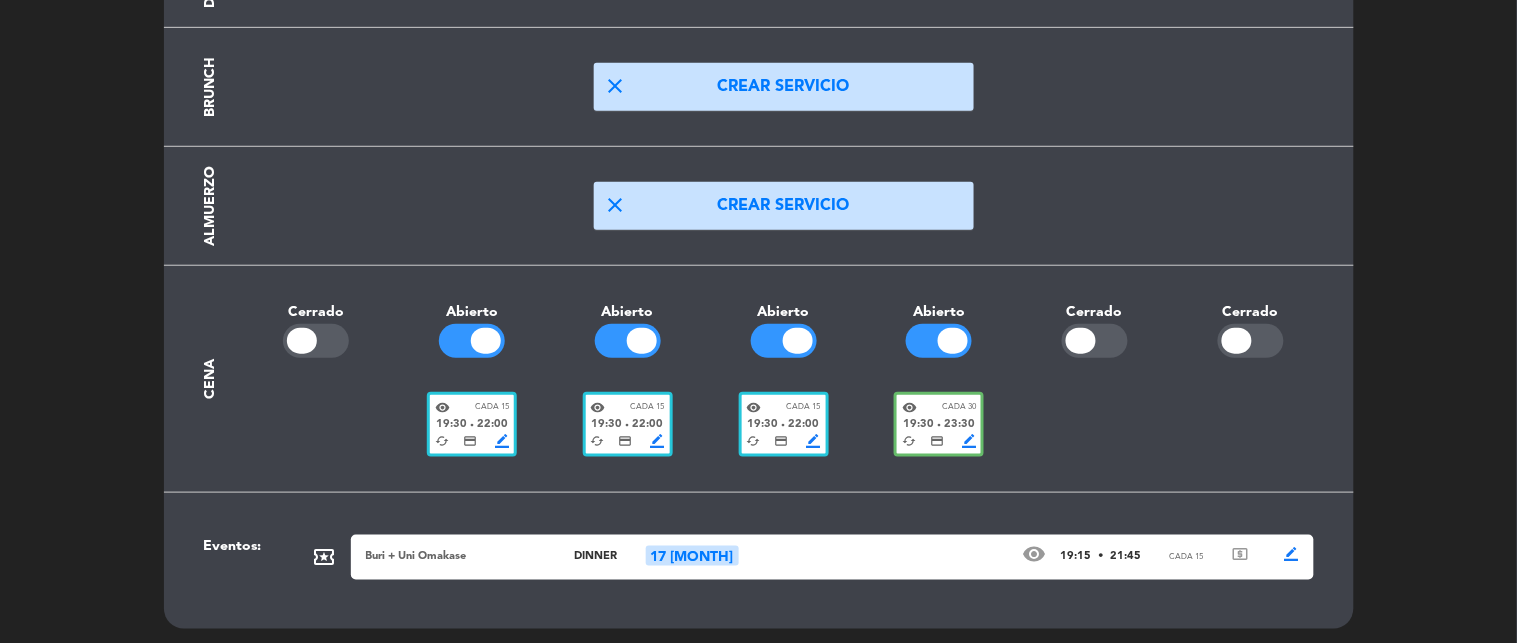 click on "border_color" 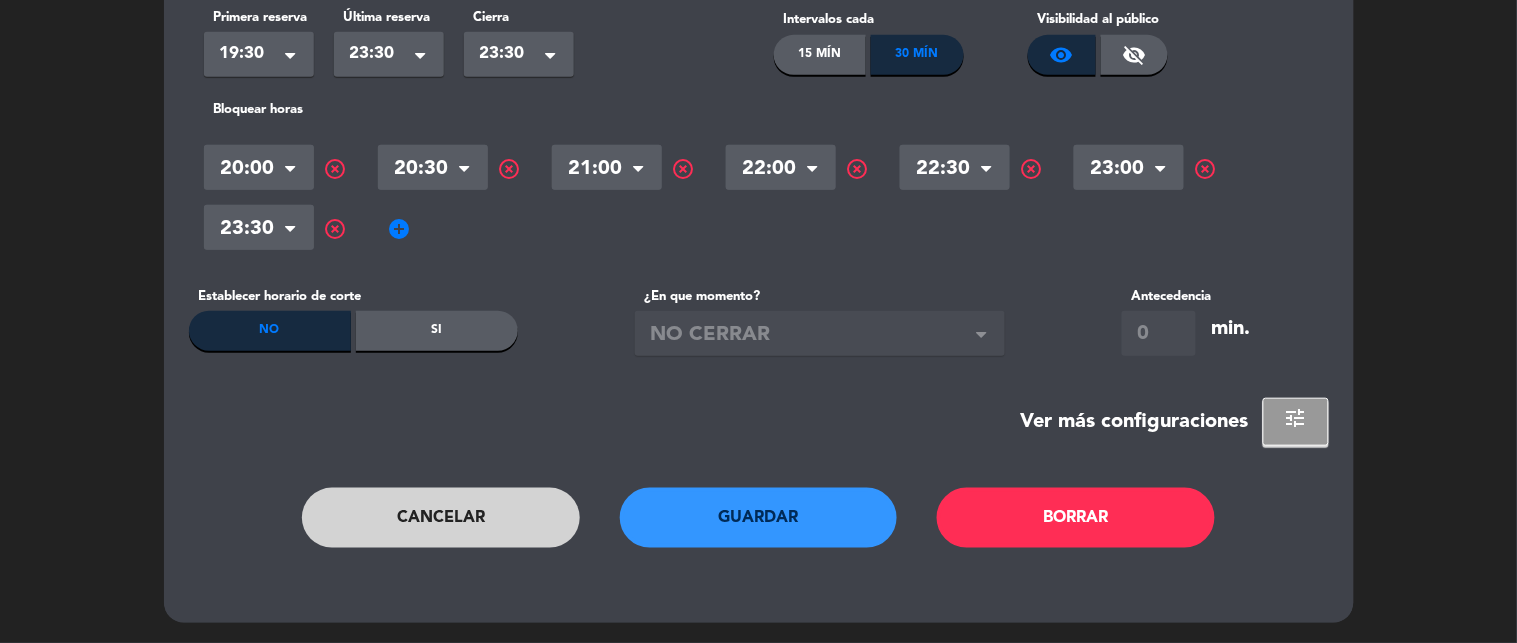 scroll, scrollTop: 0, scrollLeft: 0, axis: both 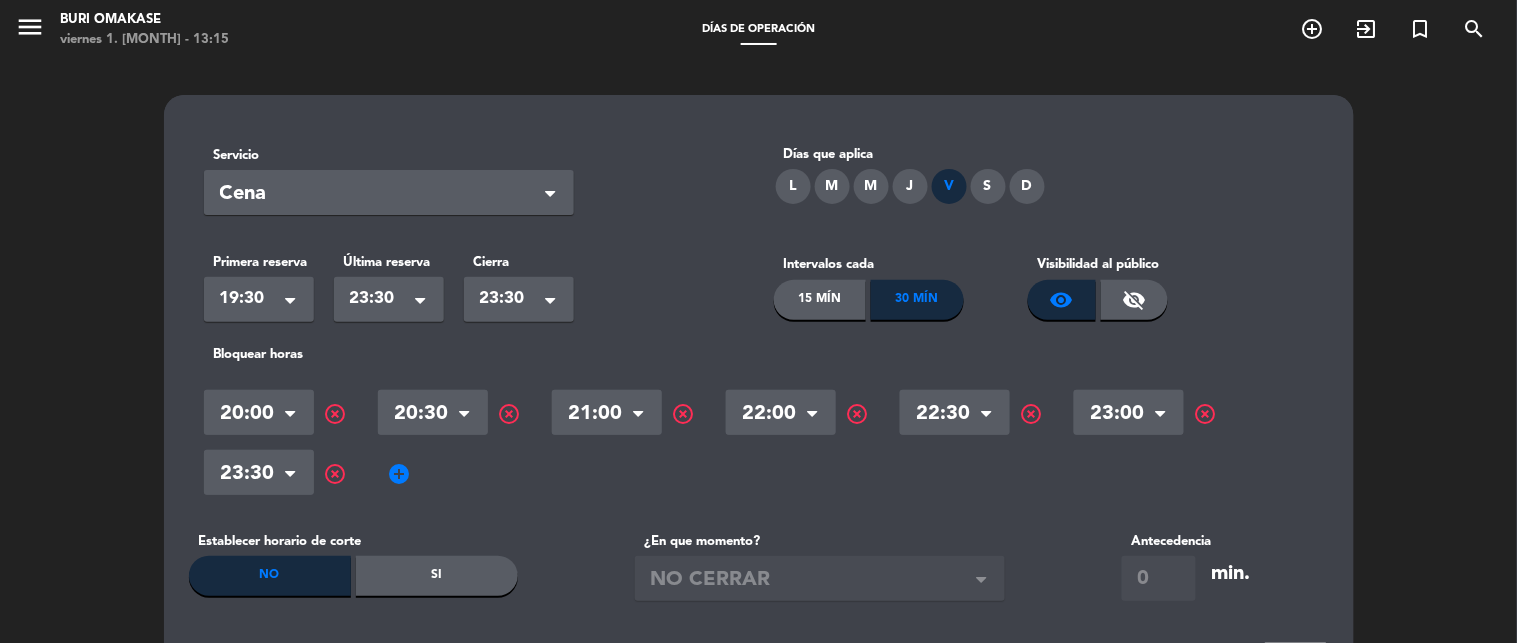 click on "15 Mín" 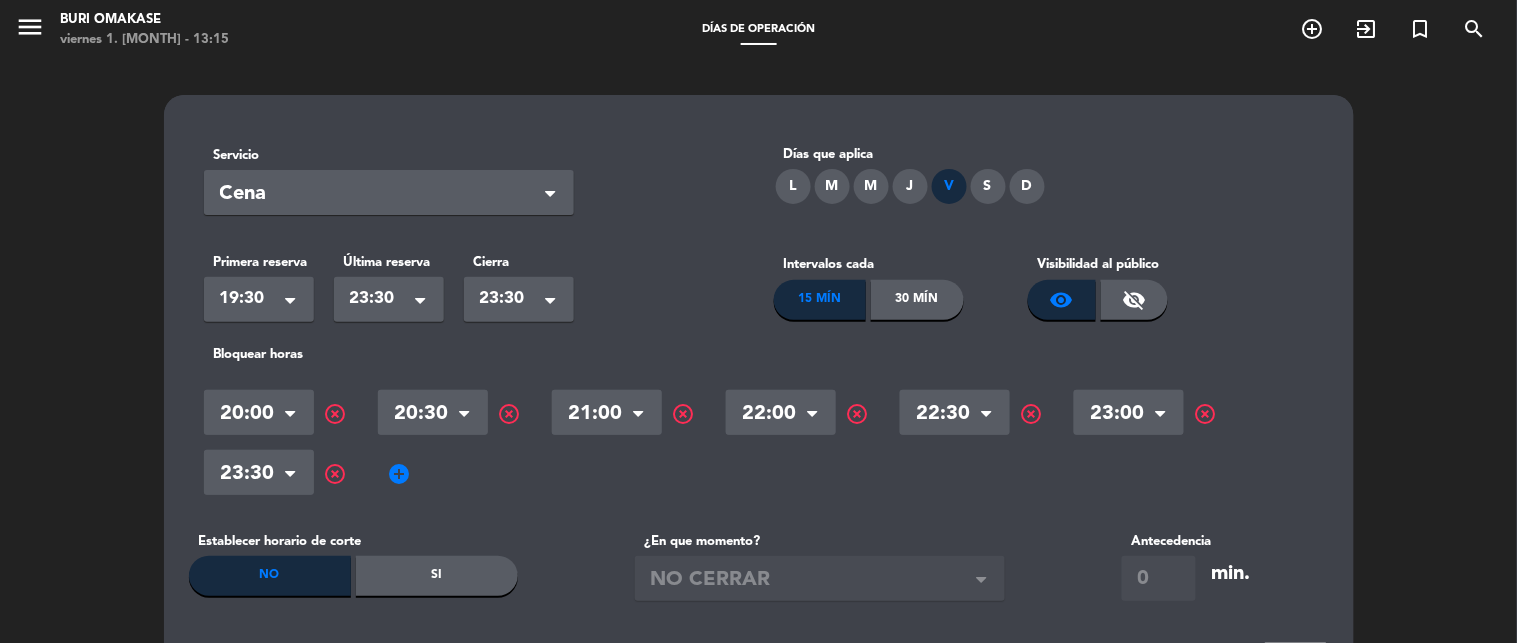 scroll, scrollTop: 243, scrollLeft: 0, axis: vertical 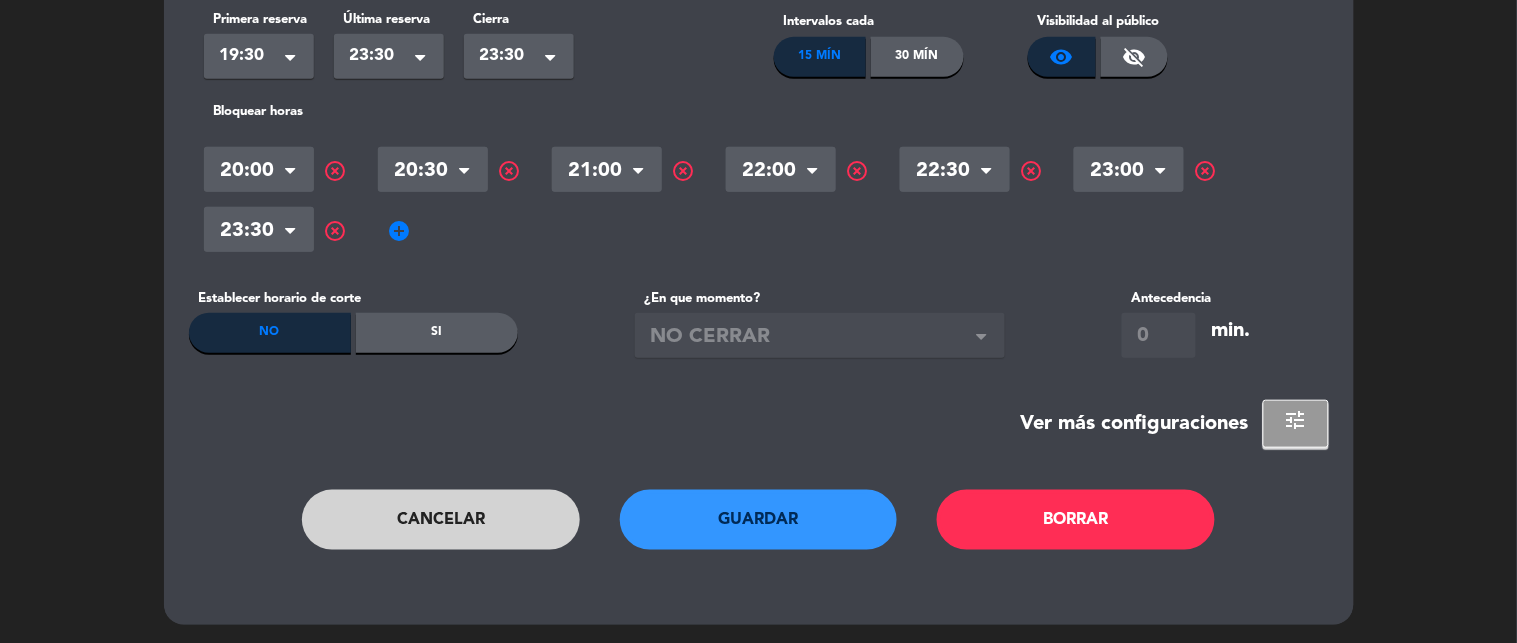 click on "Guardar" 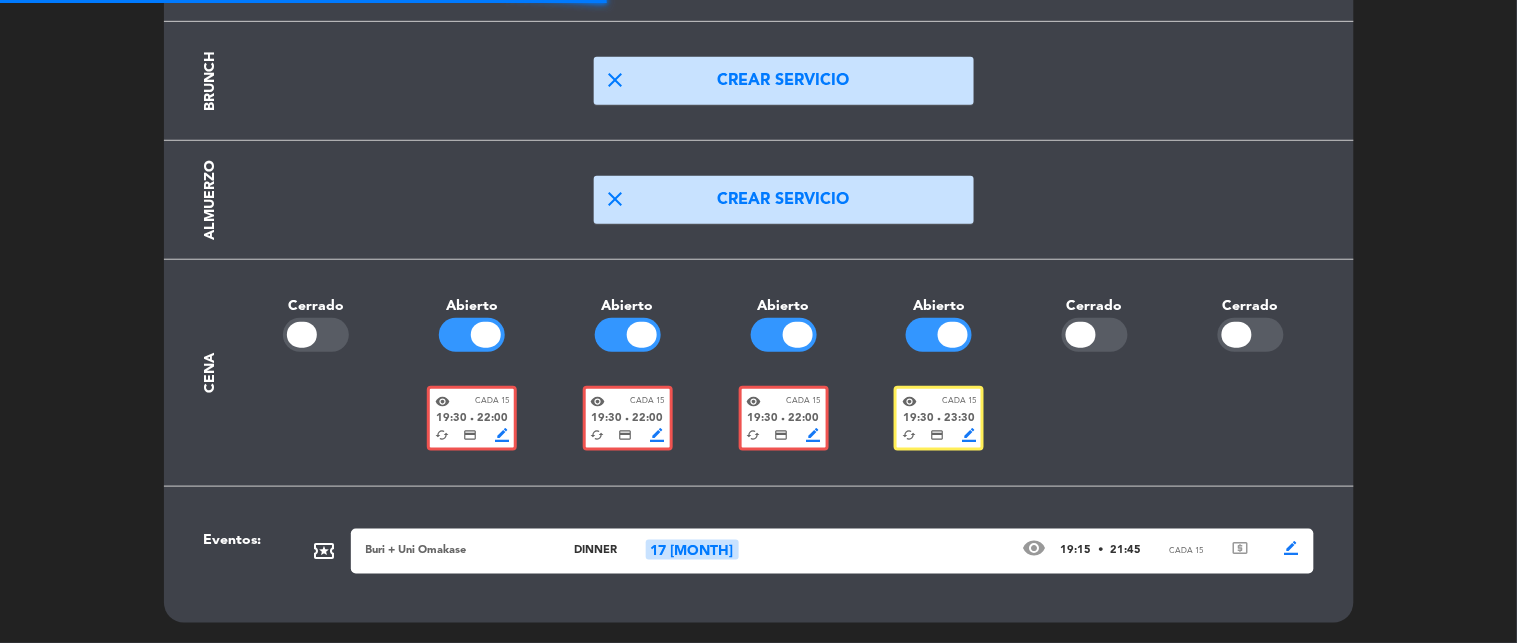 scroll, scrollTop: 290, scrollLeft: 0, axis: vertical 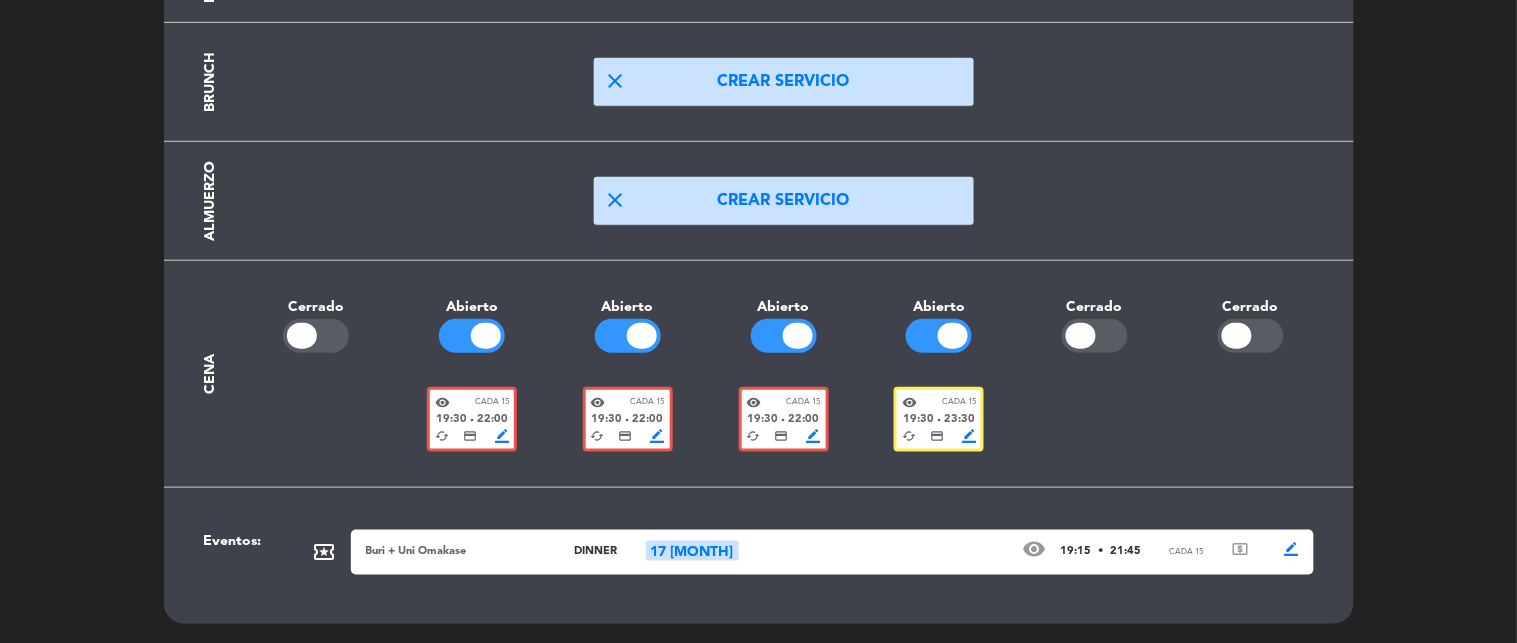 click on "border_color" 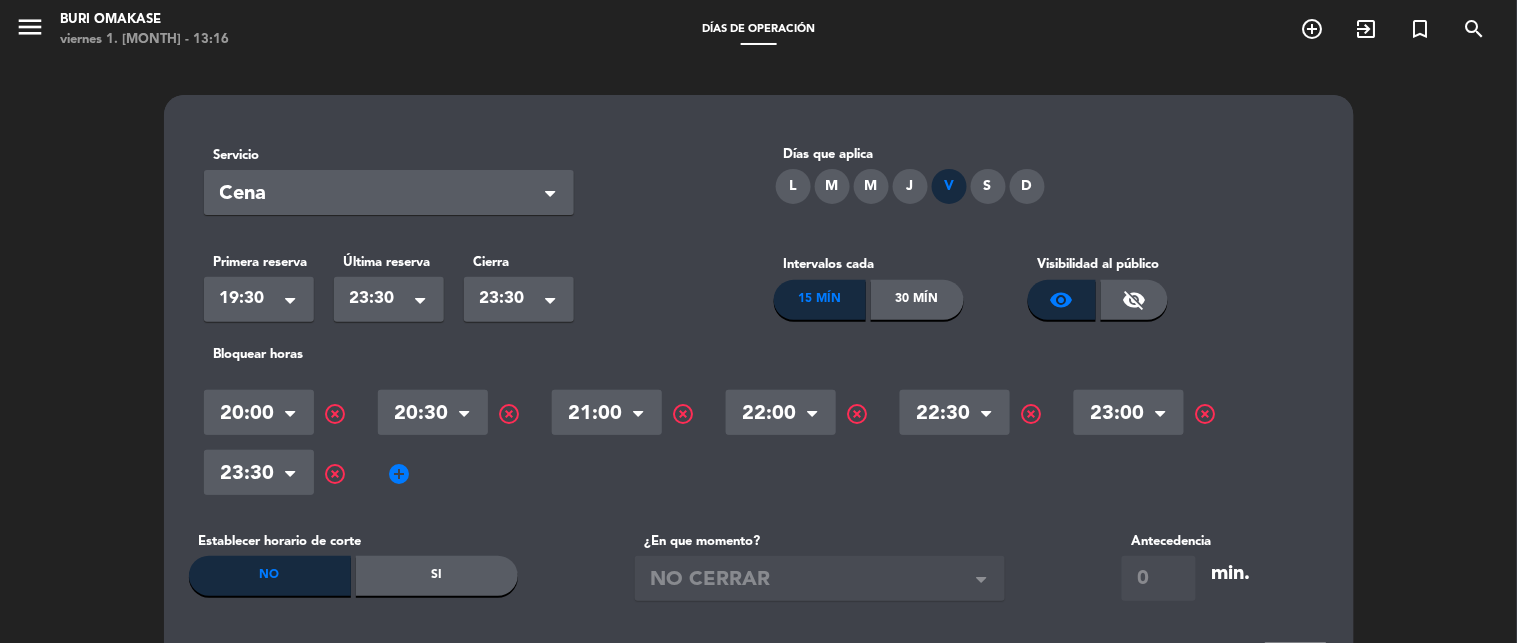 click on "add_circle" 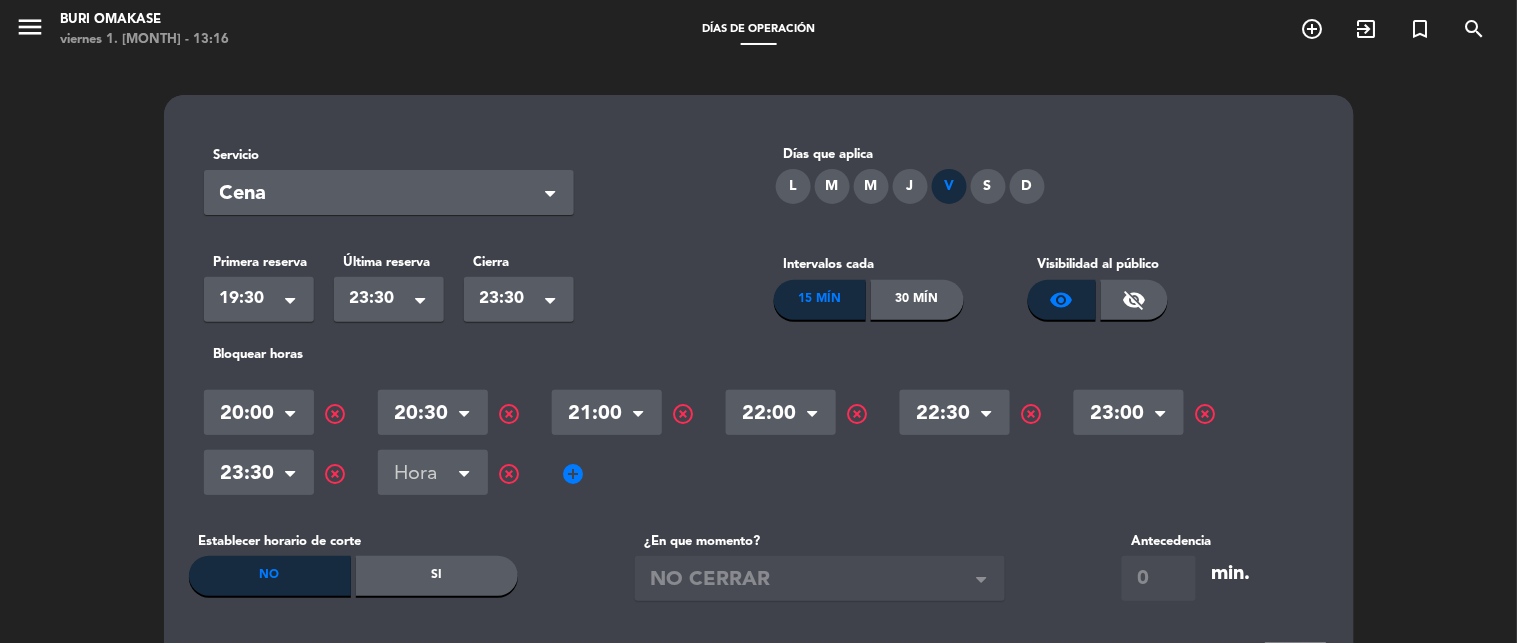 click 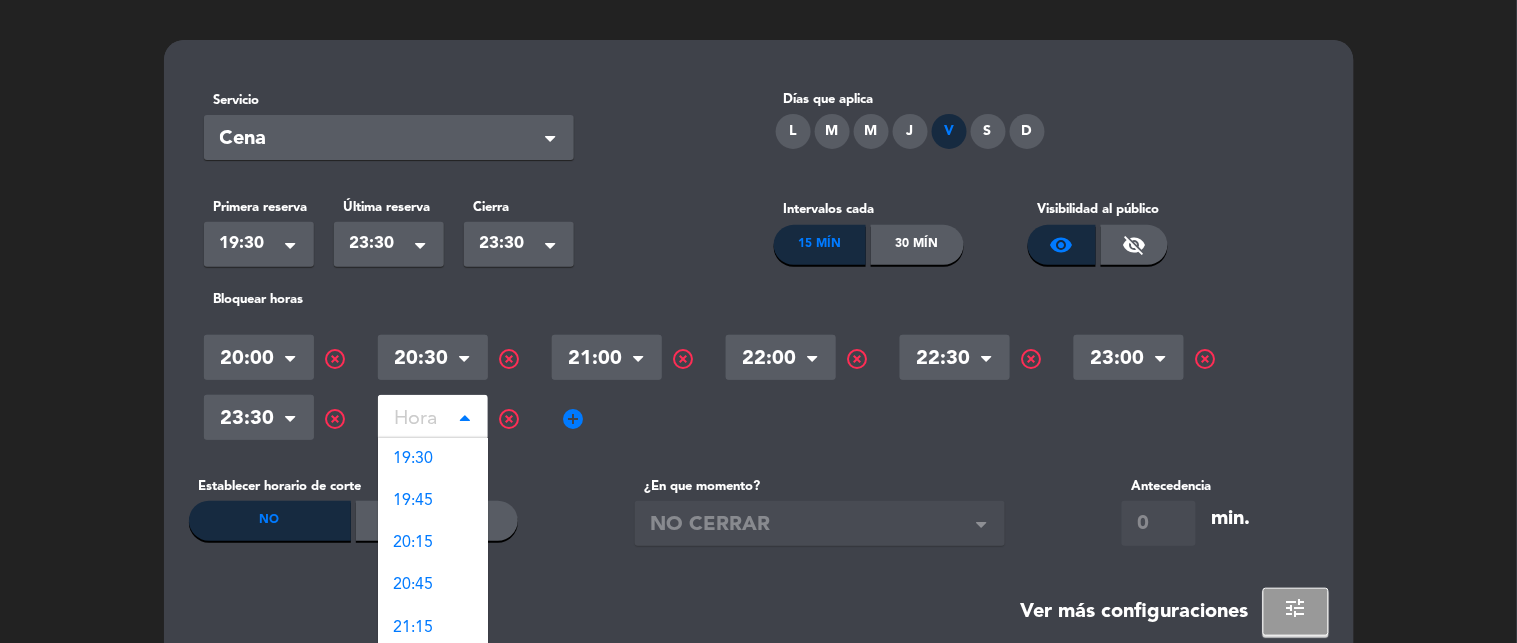 scroll, scrollTop: 72, scrollLeft: 0, axis: vertical 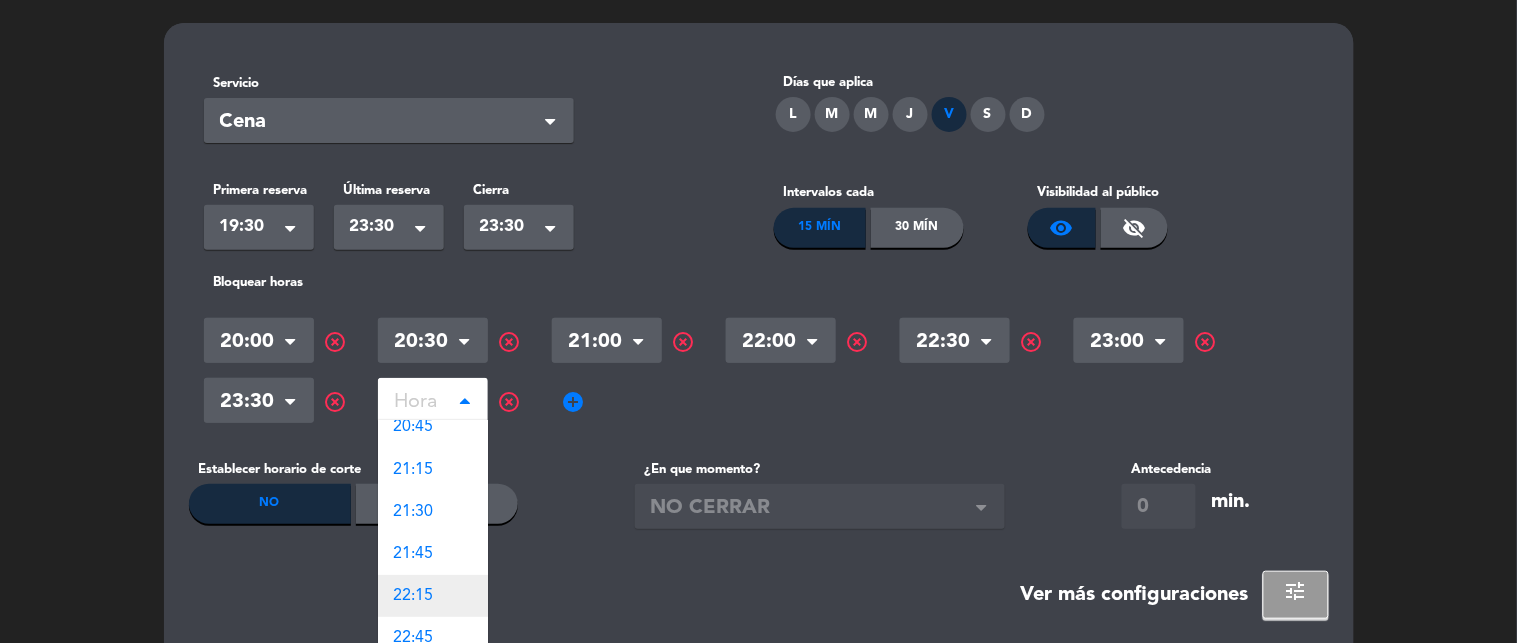 click on "22:15" at bounding box center (414, 596) 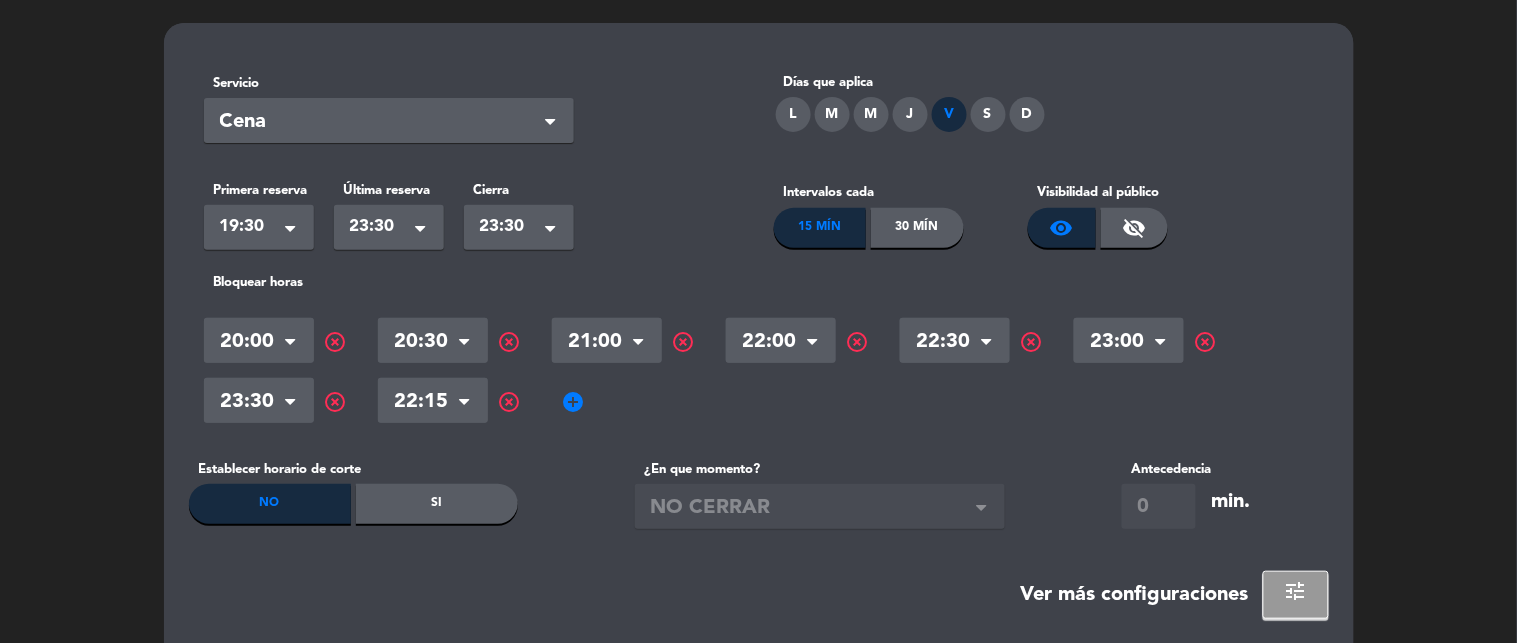 click on "add_circle" 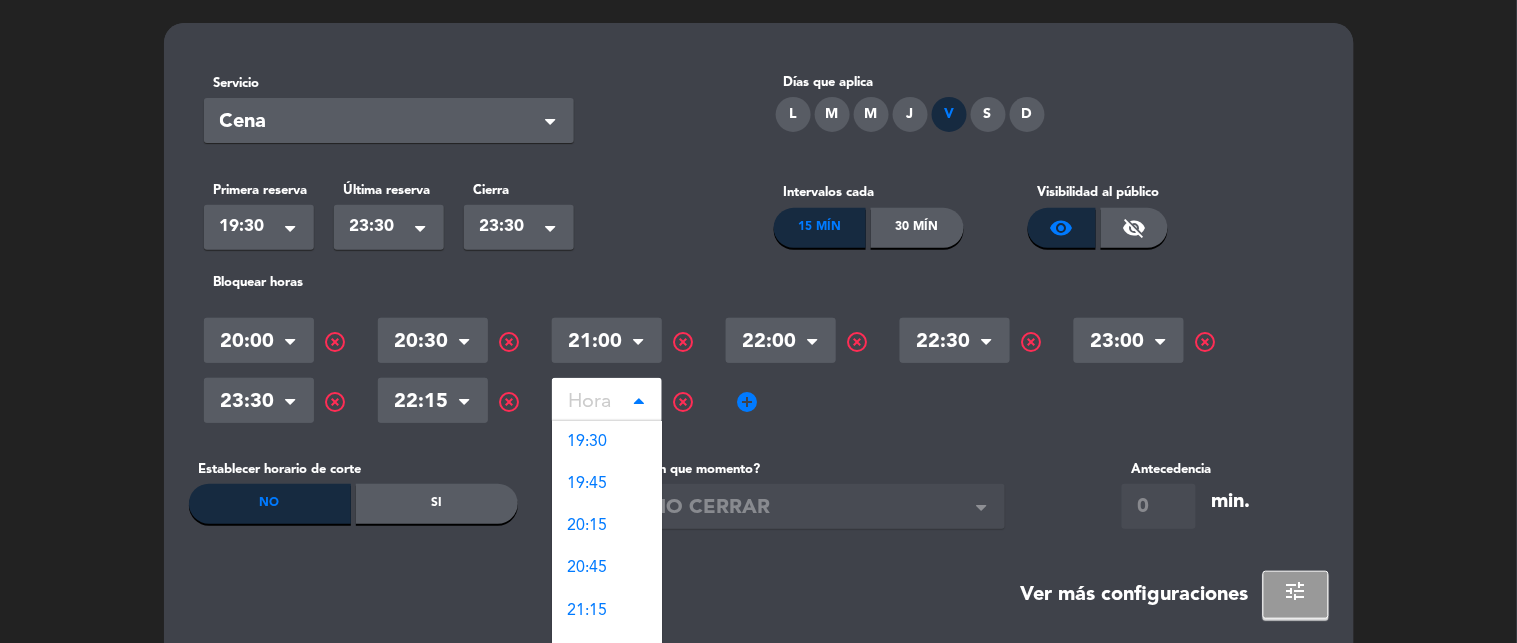 click 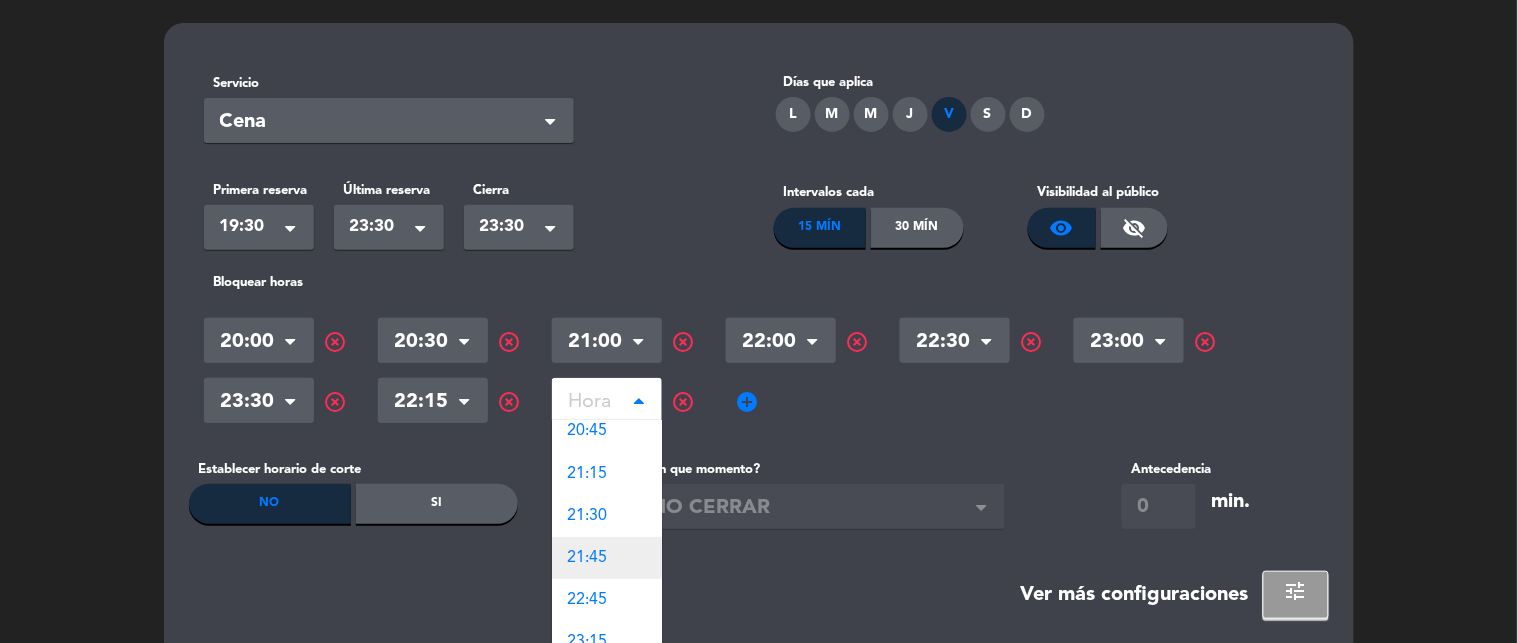 scroll, scrollTop: 138, scrollLeft: 0, axis: vertical 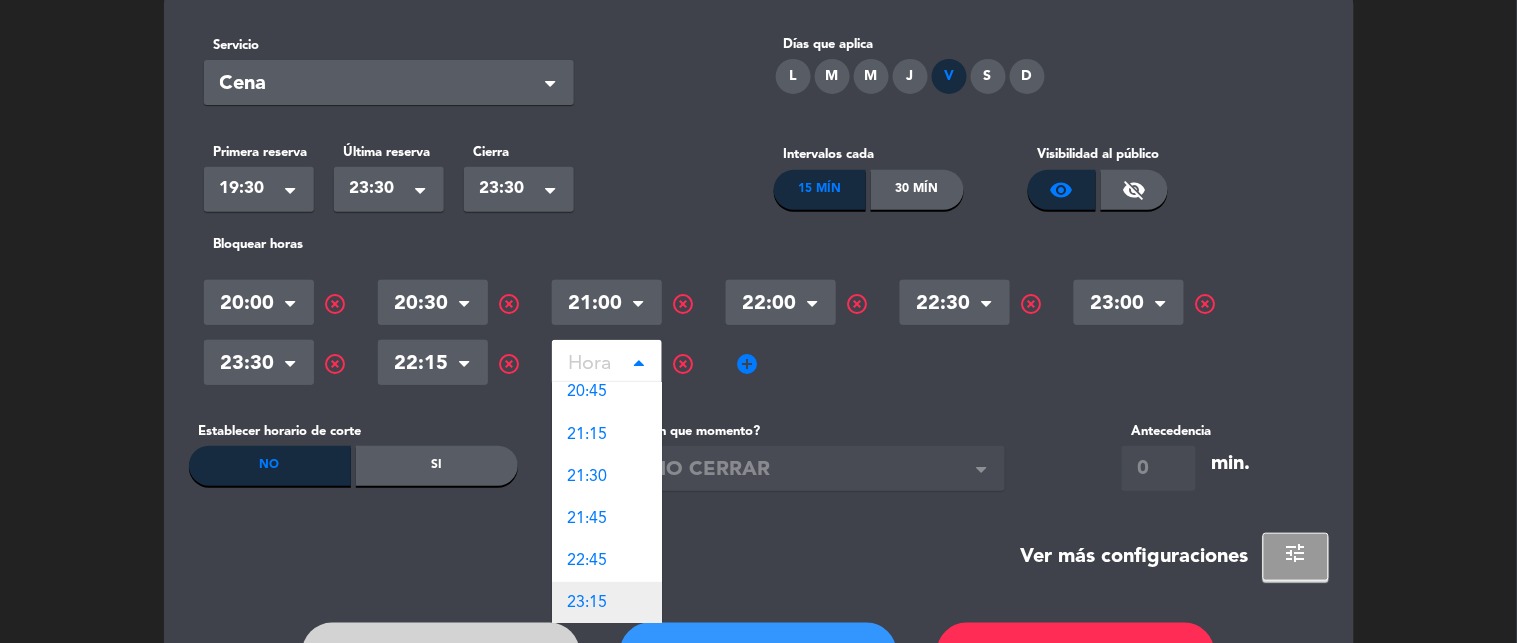click on "23:15" at bounding box center (588, 603) 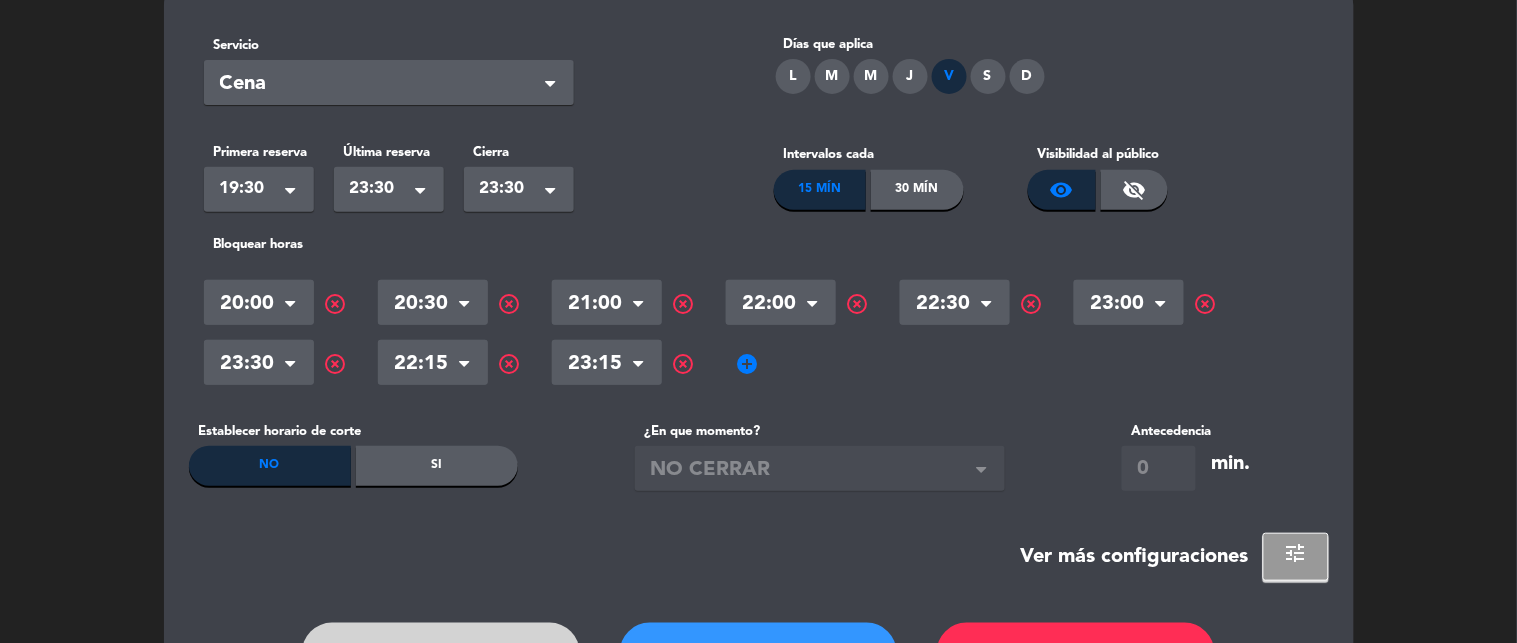 click on "add_circle" 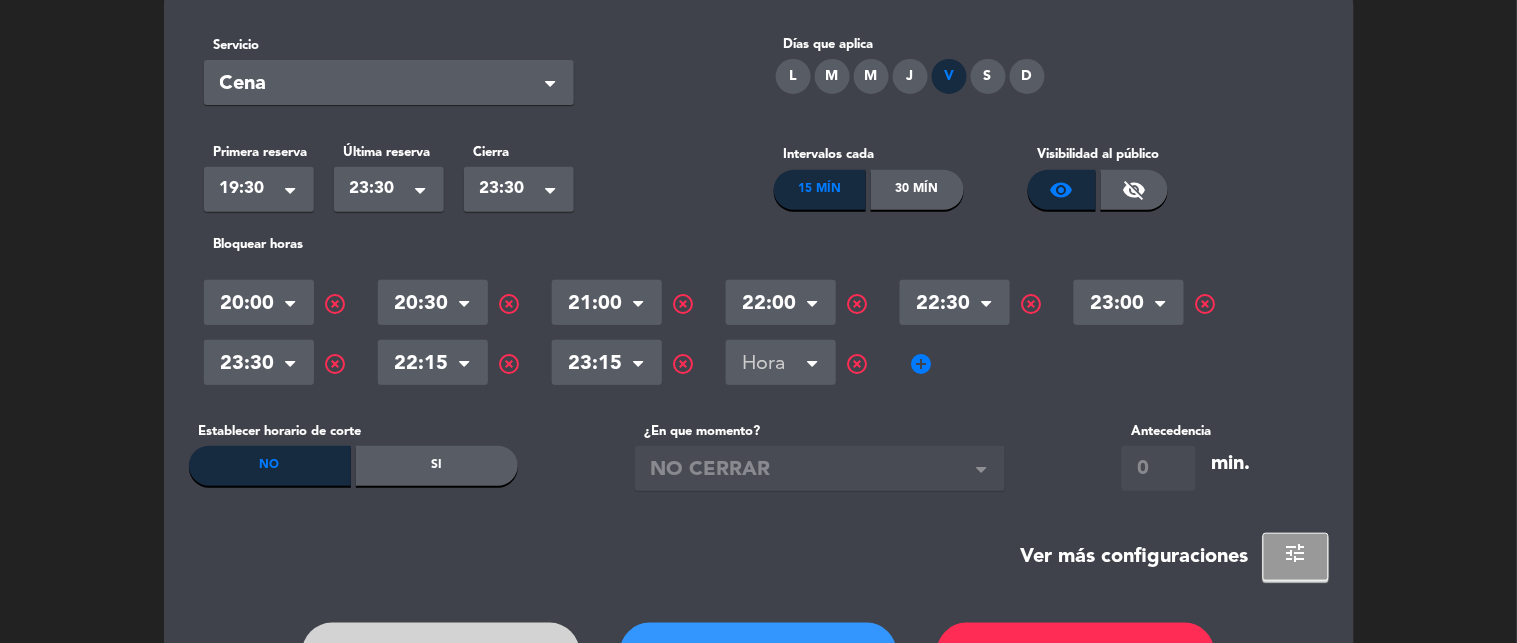 click 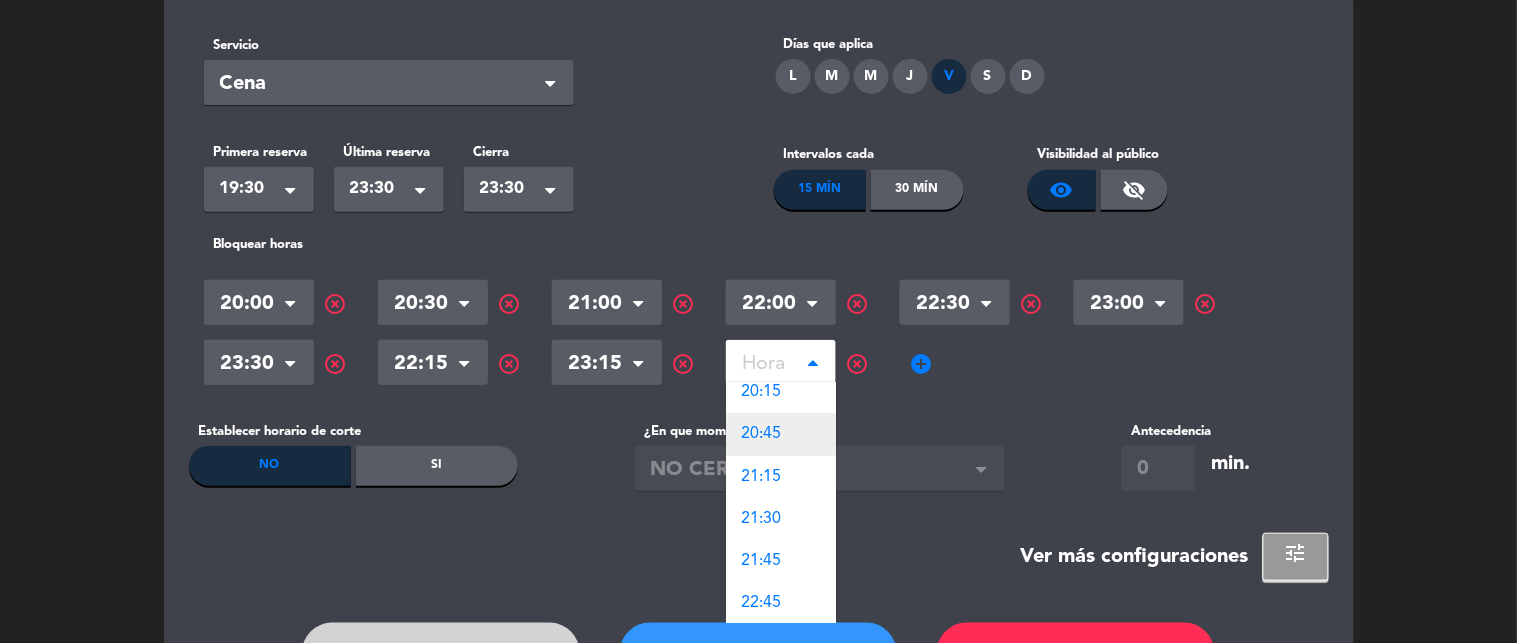 scroll, scrollTop: 94, scrollLeft: 0, axis: vertical 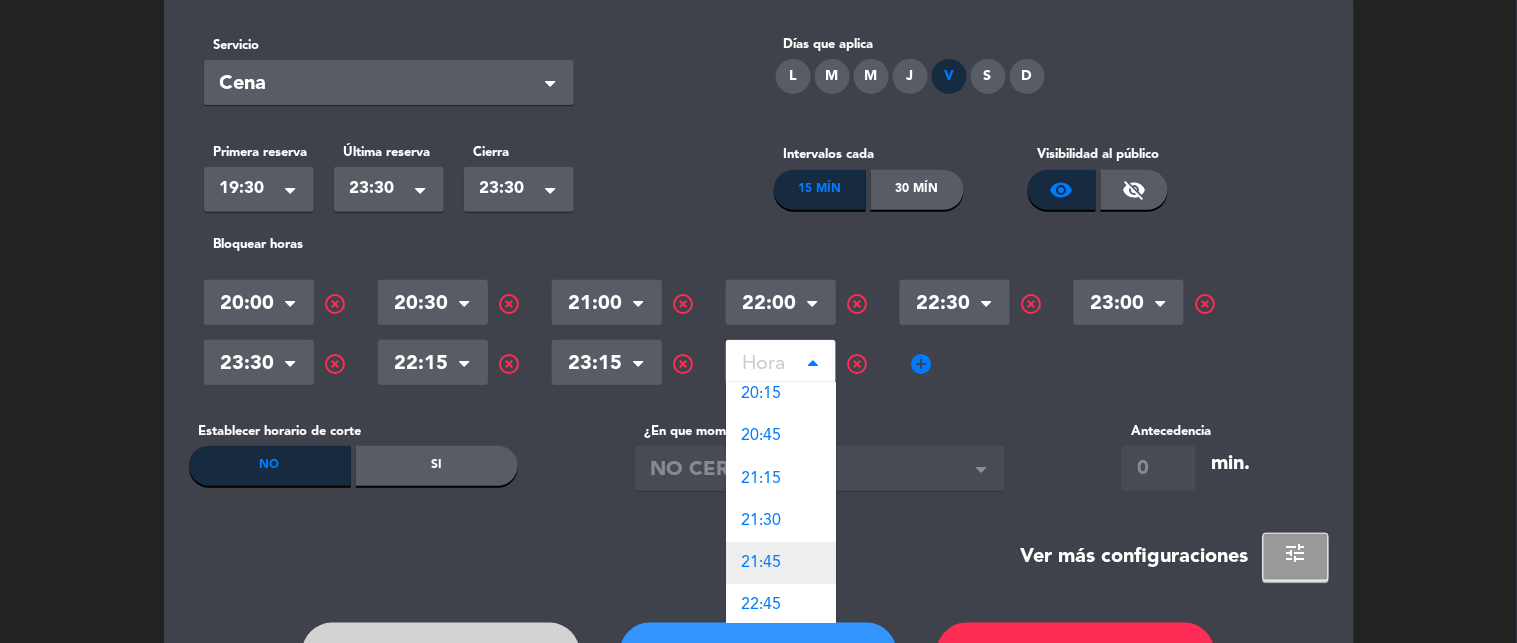 click on "21:45" at bounding box center [762, 563] 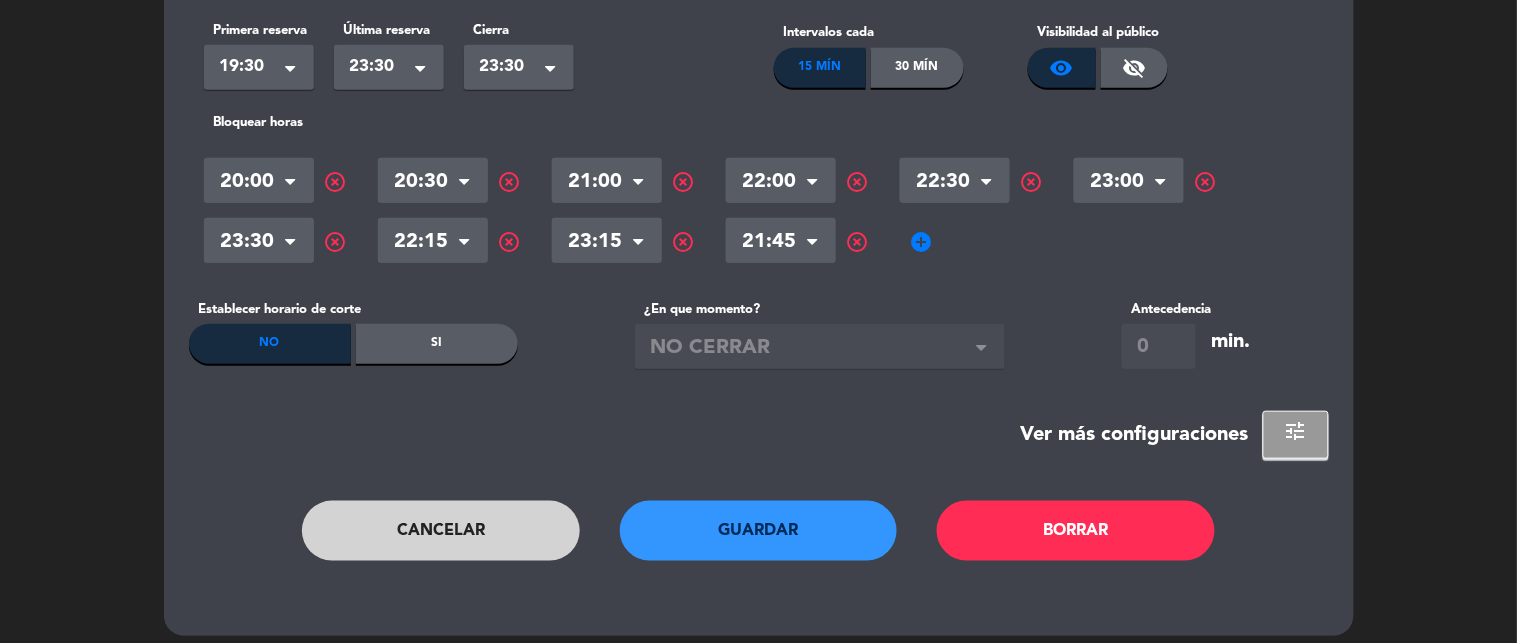 click on "Guardar" 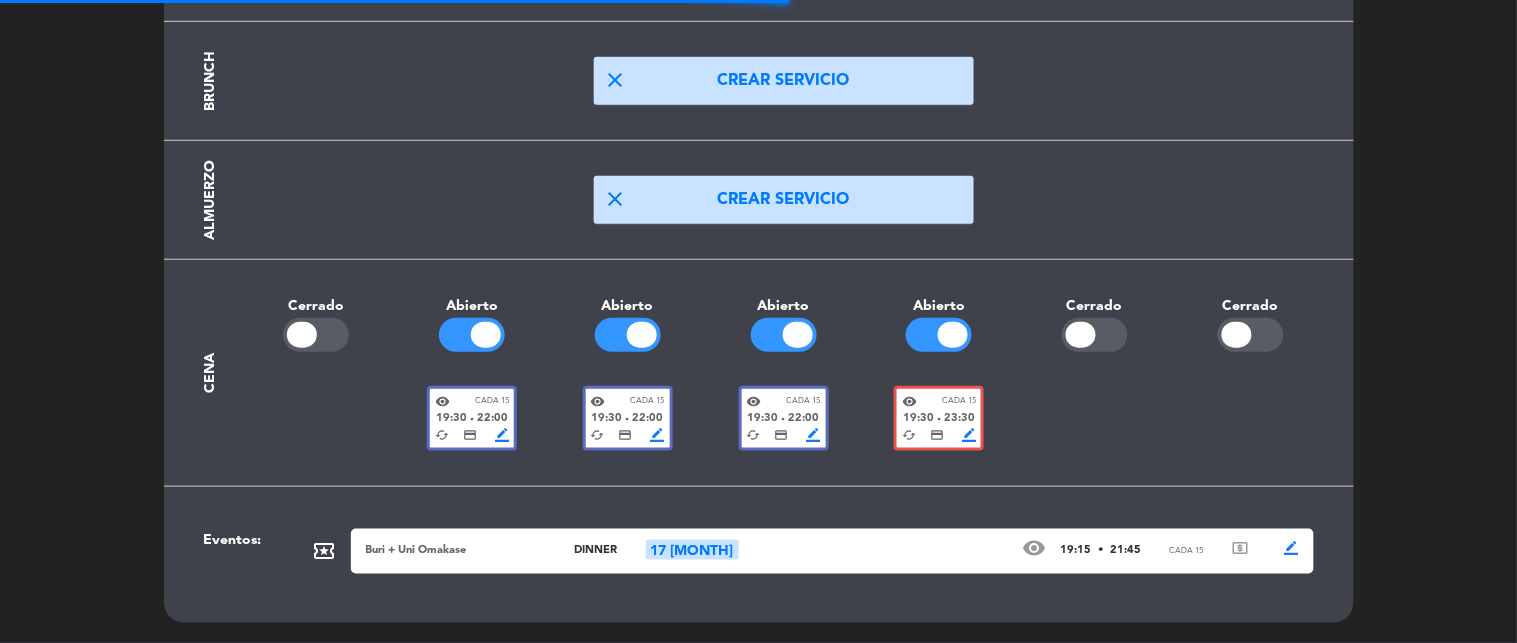 scroll, scrollTop: 290, scrollLeft: 0, axis: vertical 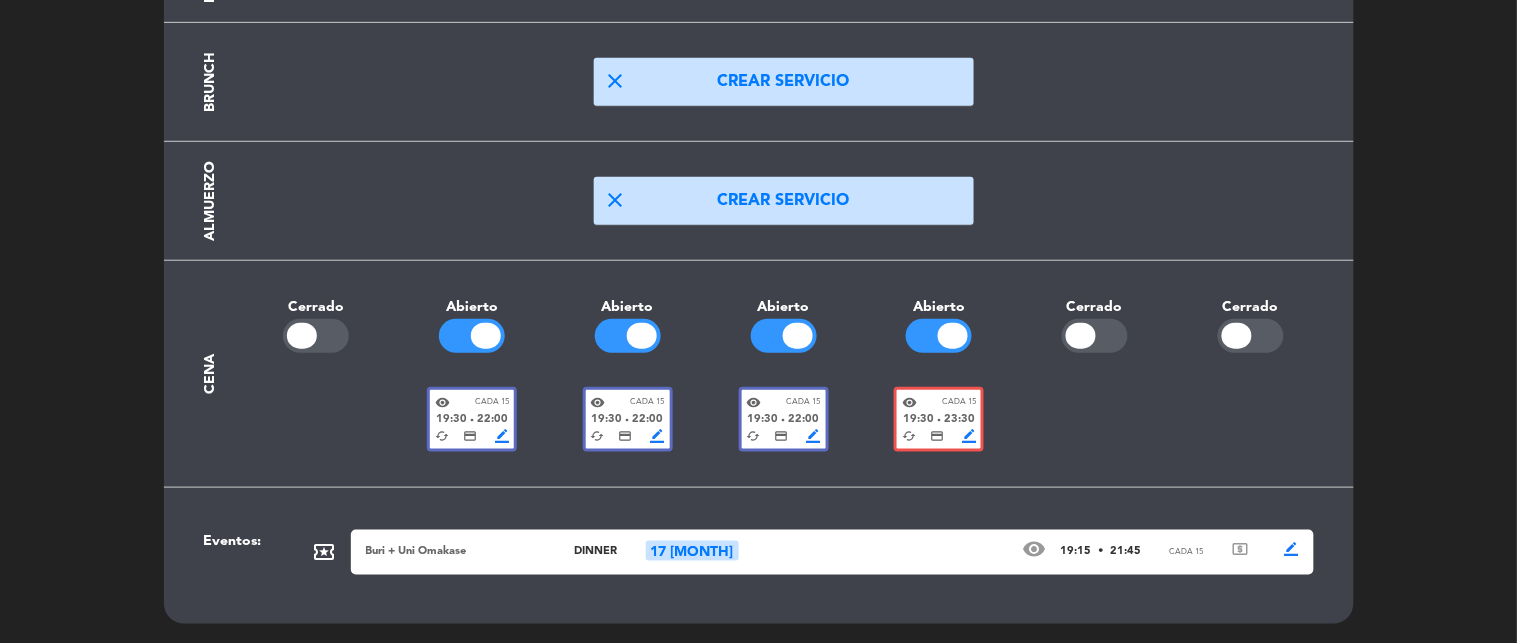 click on "border_color" 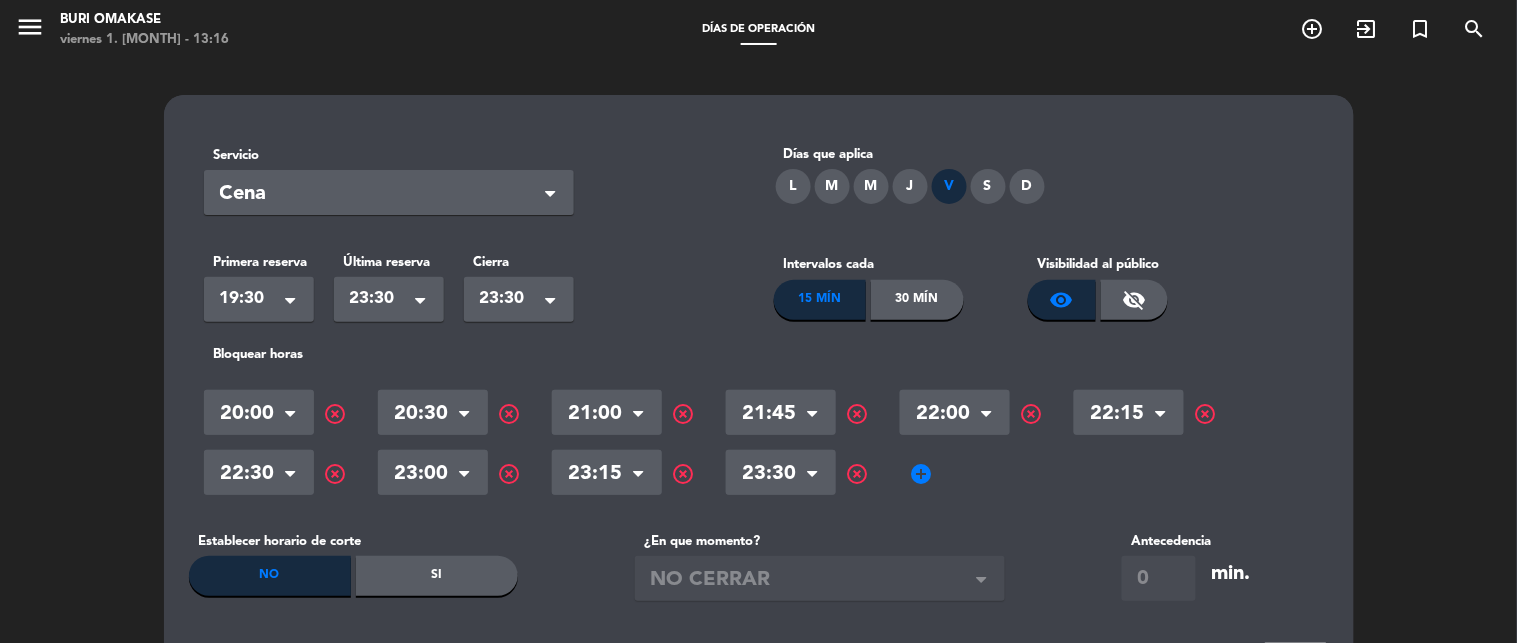click on "add_circle" 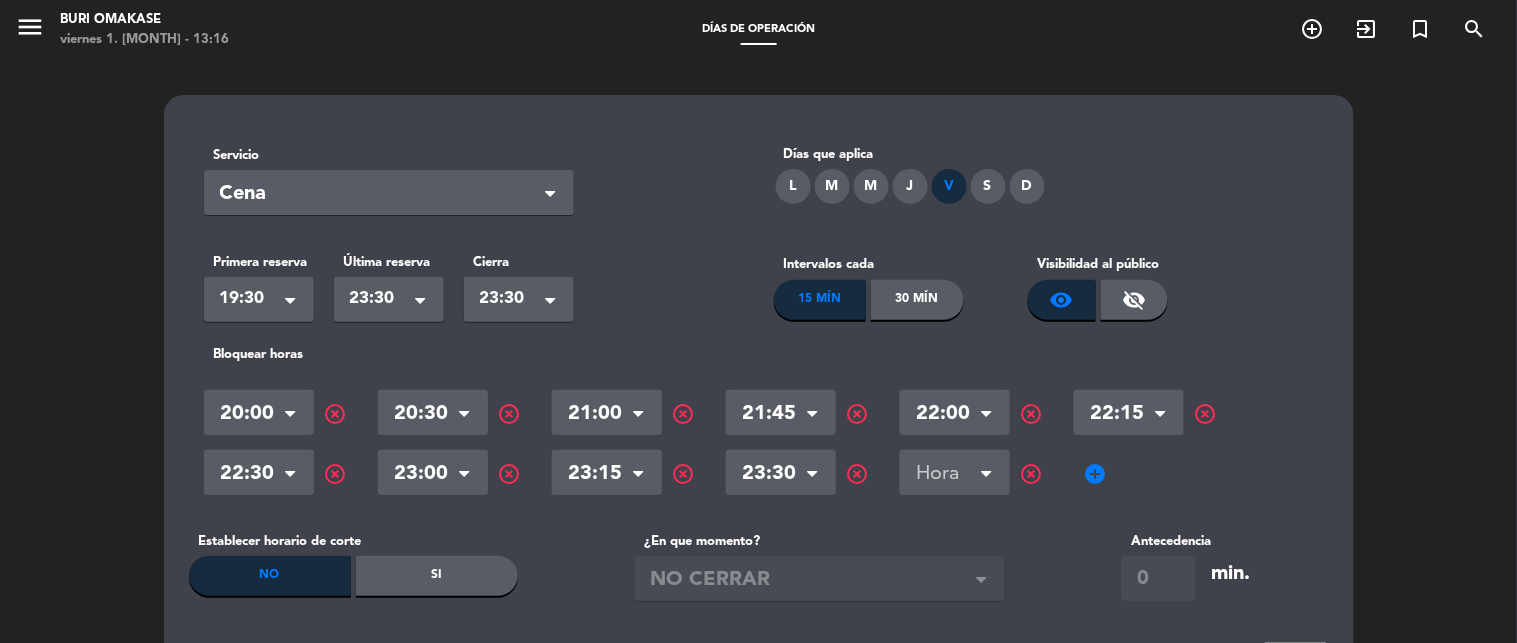 click 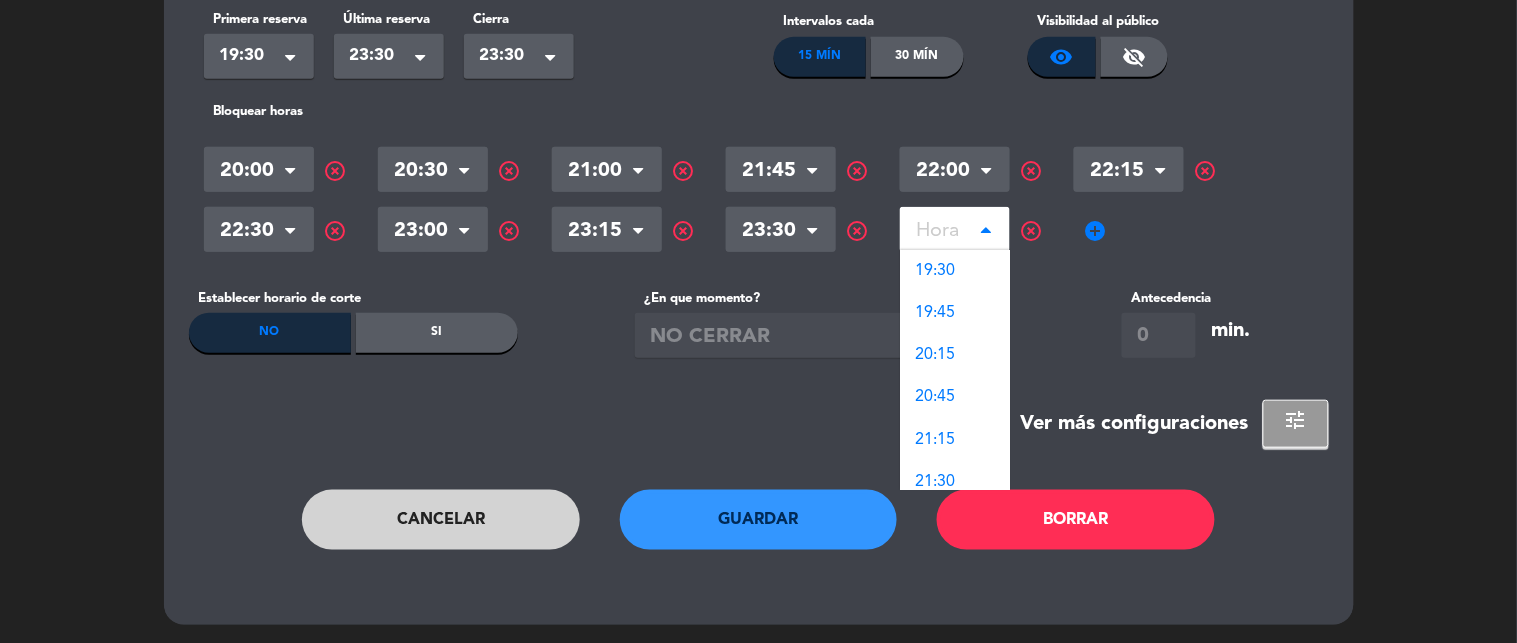 scroll, scrollTop: 242, scrollLeft: 0, axis: vertical 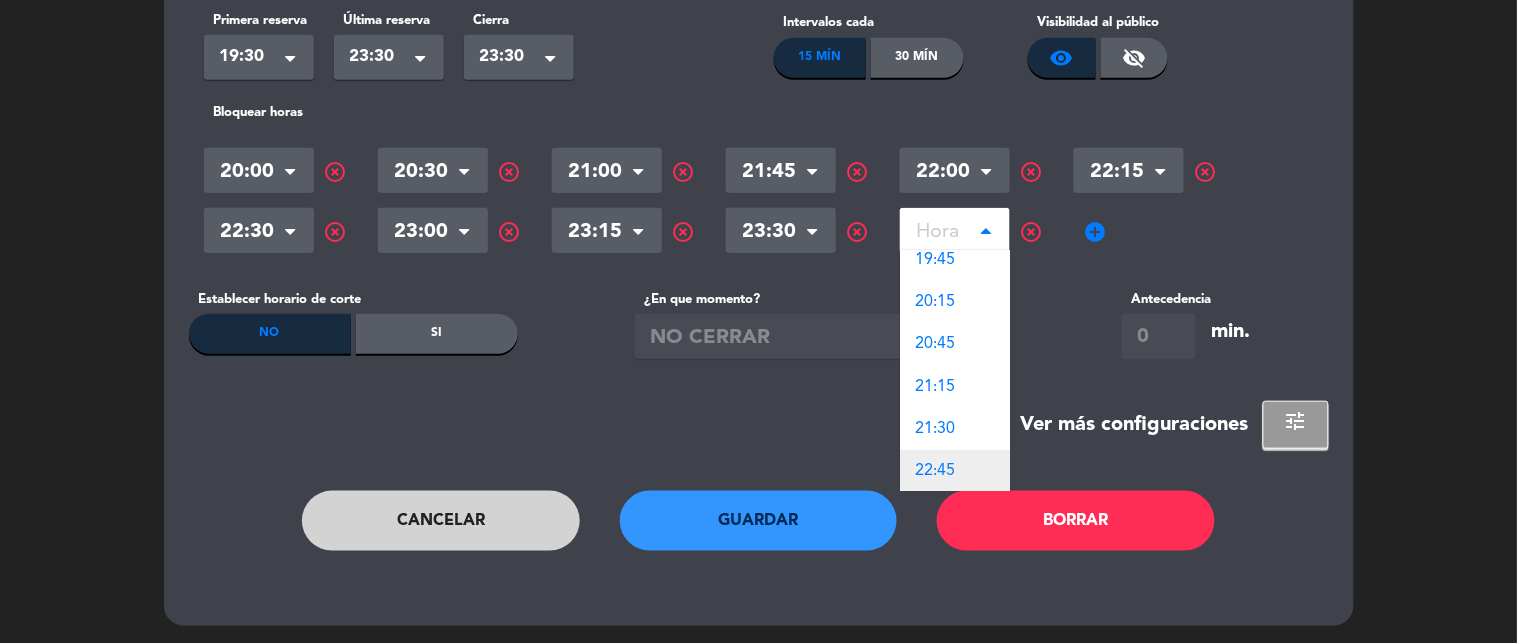 click on "22:45" at bounding box center (955, 471) 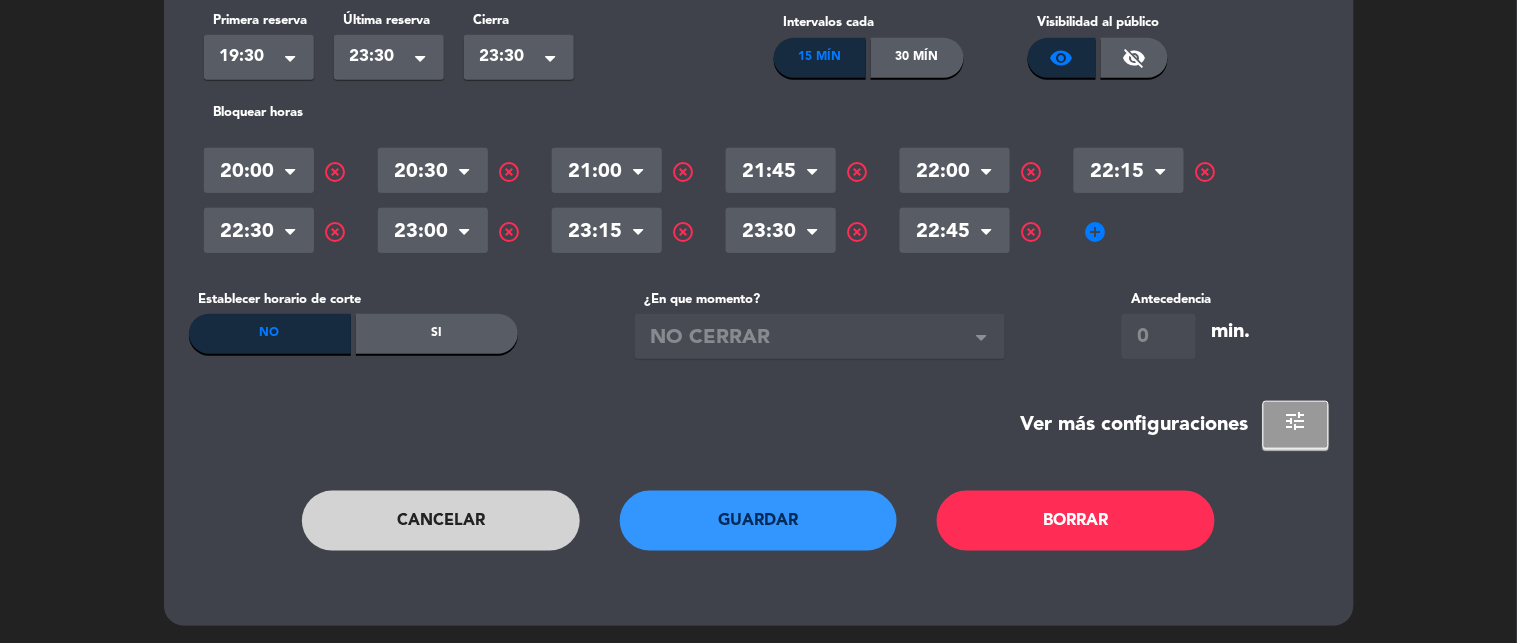 click on "Guardar" 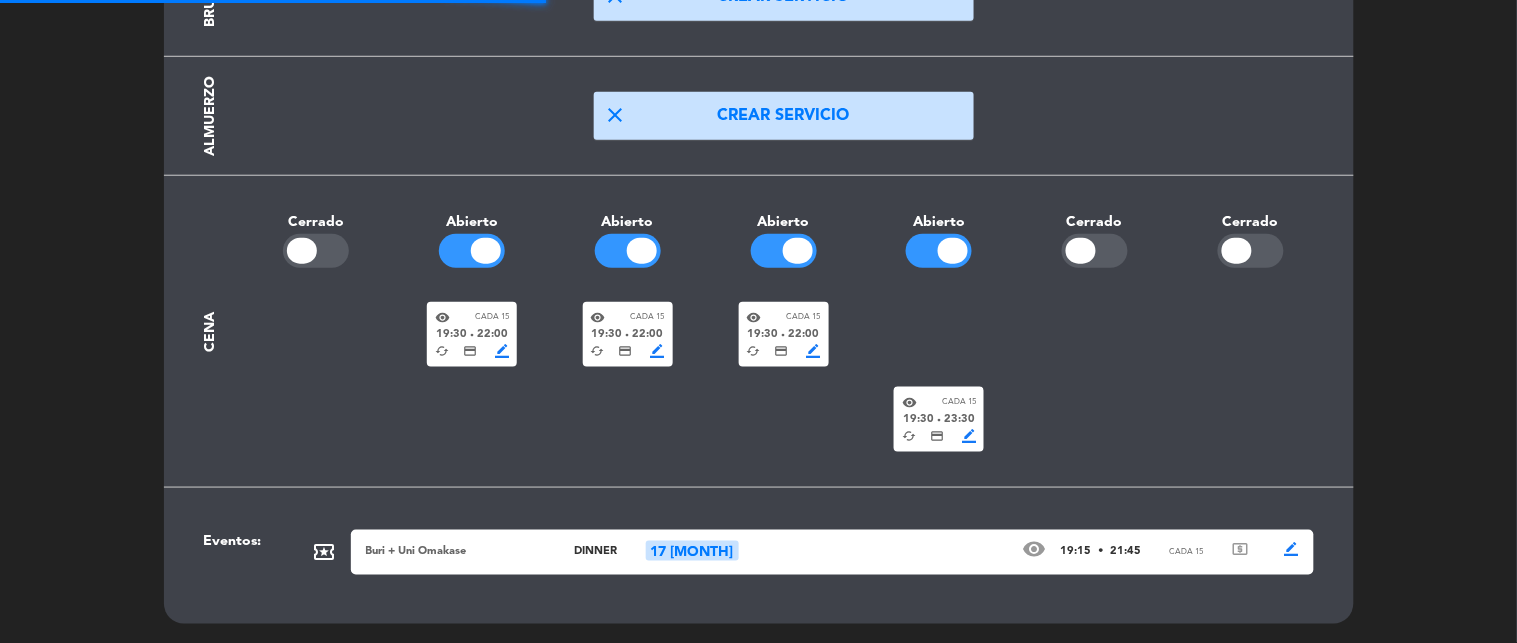 scroll, scrollTop: 290, scrollLeft: 0, axis: vertical 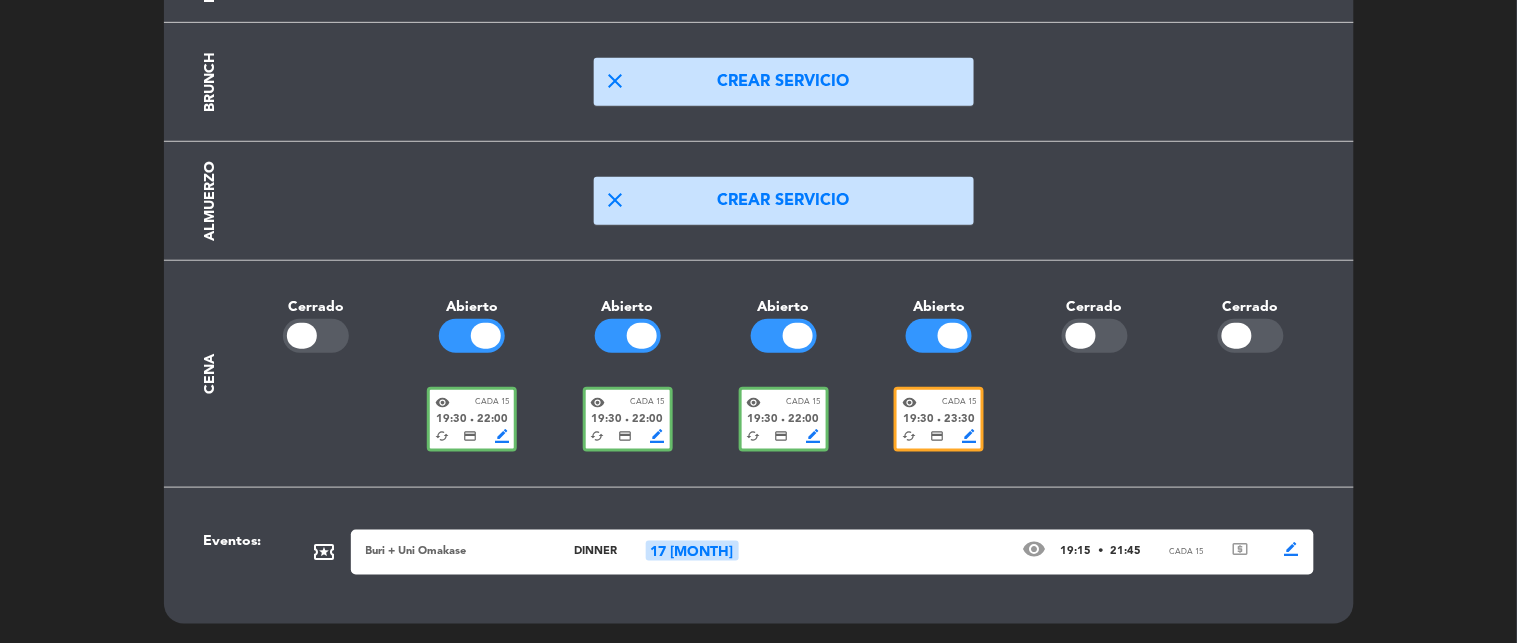 click on "border_color" 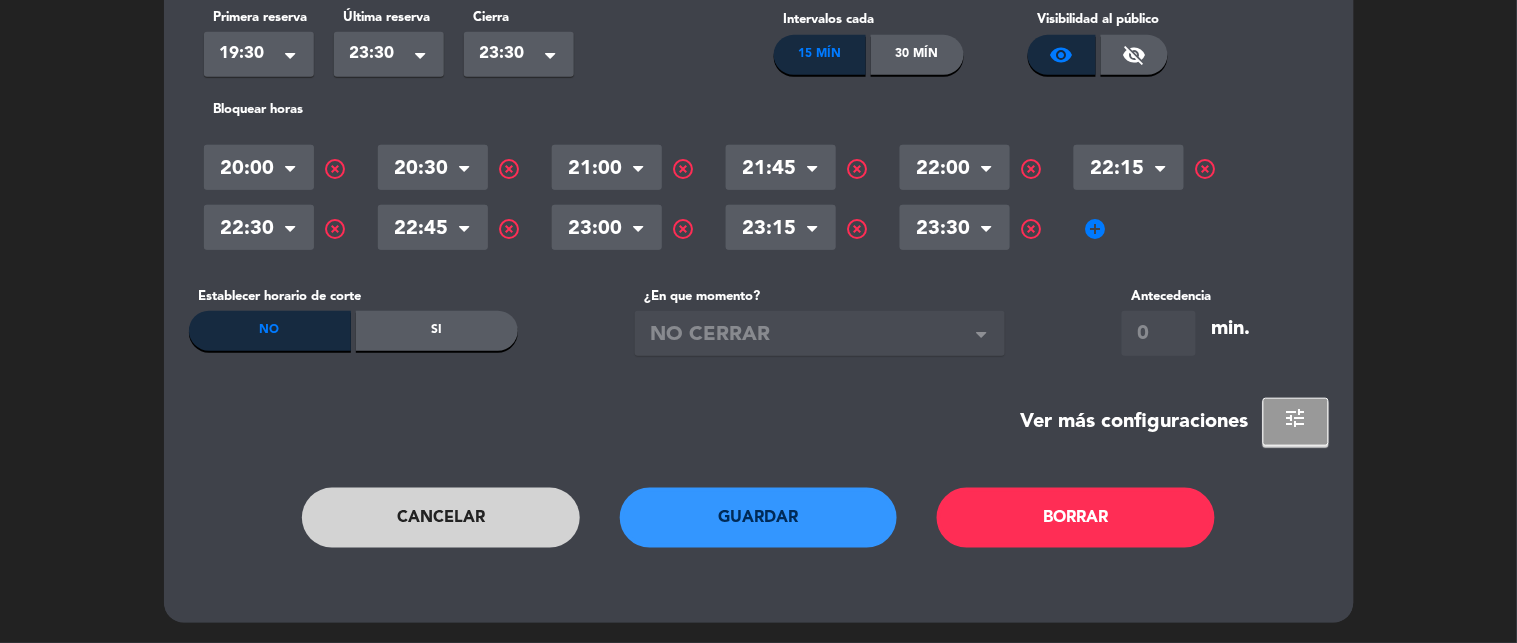scroll, scrollTop: 0, scrollLeft: 0, axis: both 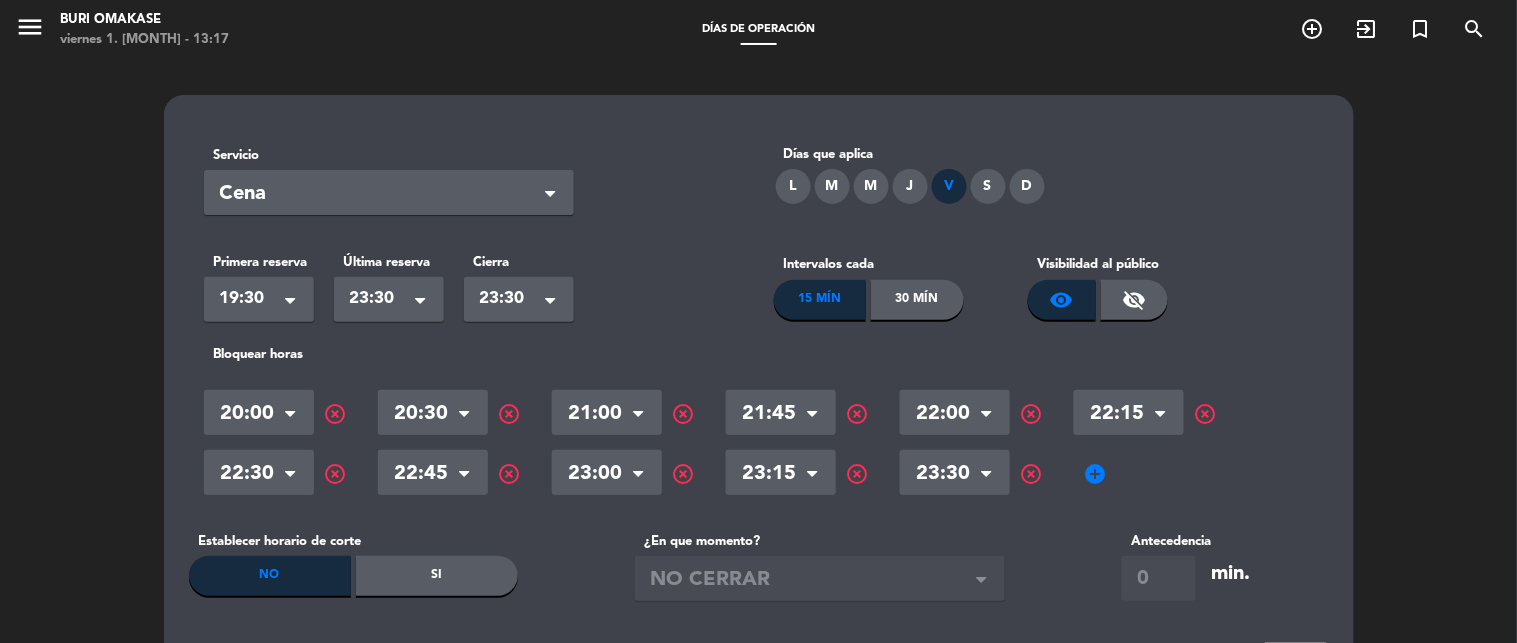 click on "highlight_off" 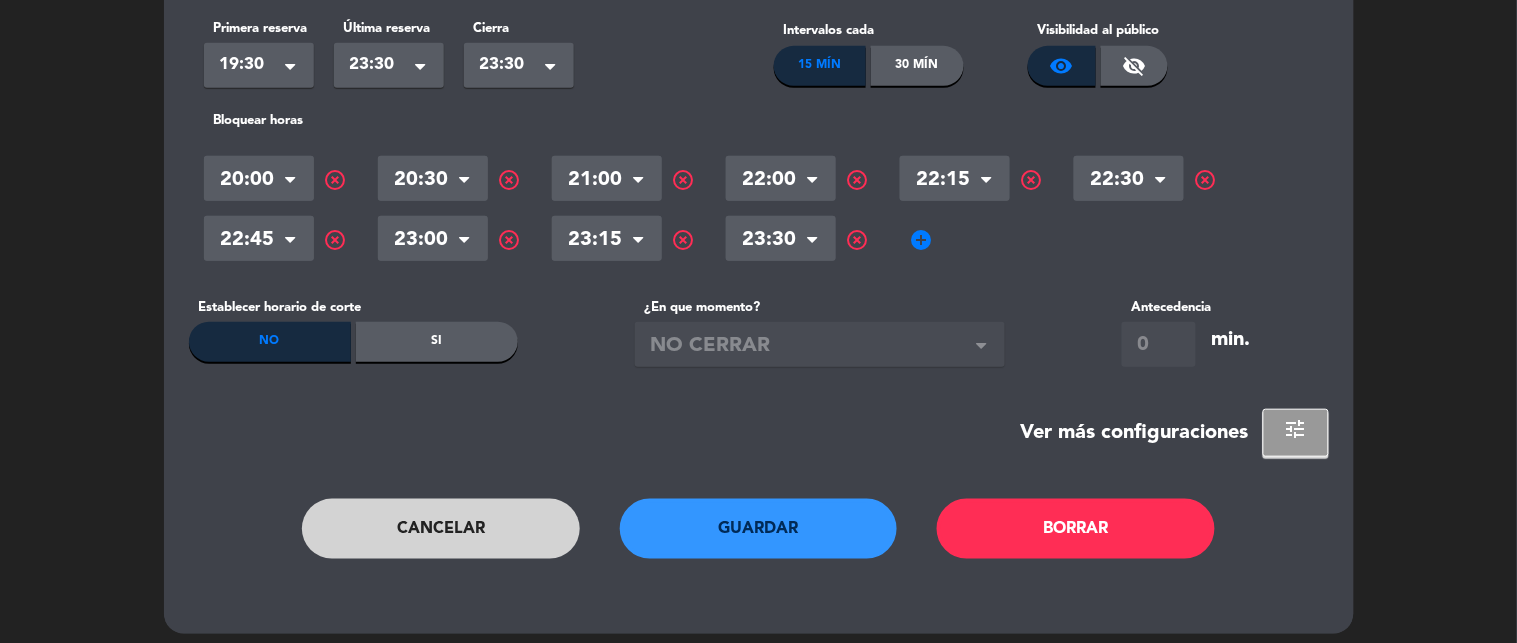click on "Guardar" 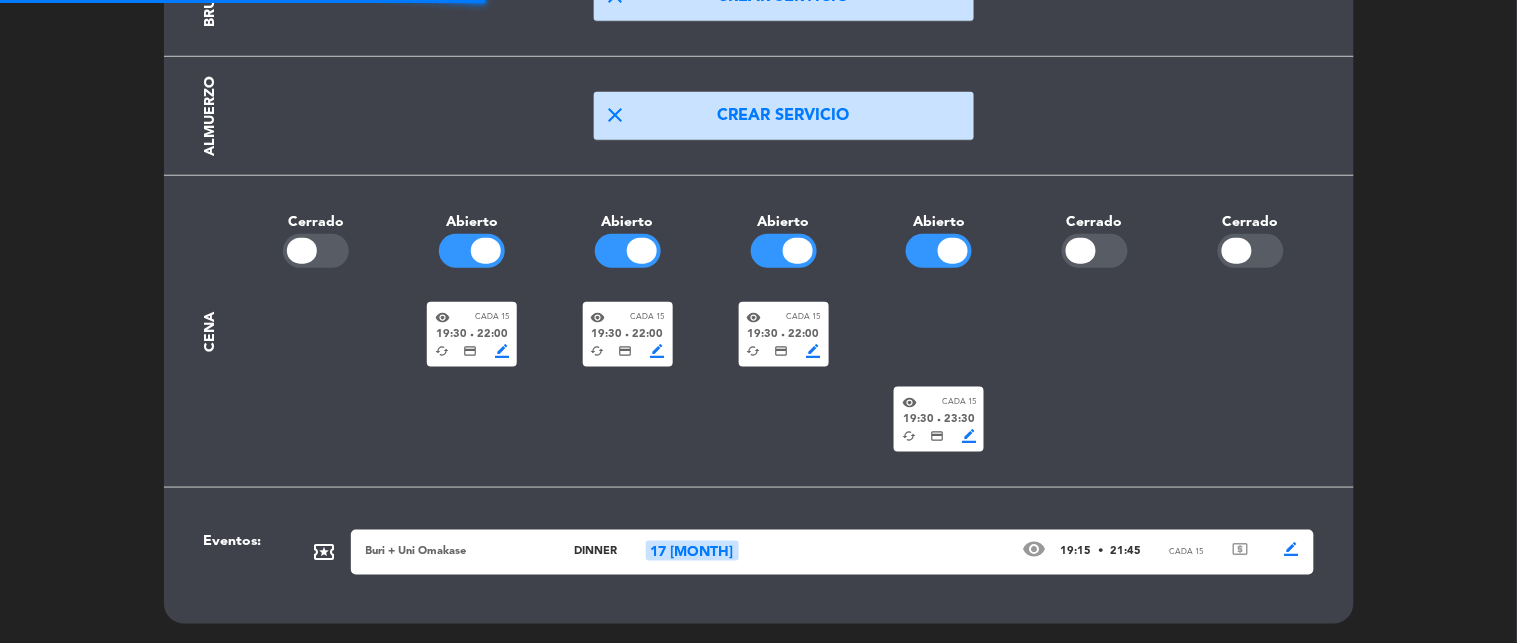 scroll, scrollTop: 290, scrollLeft: 0, axis: vertical 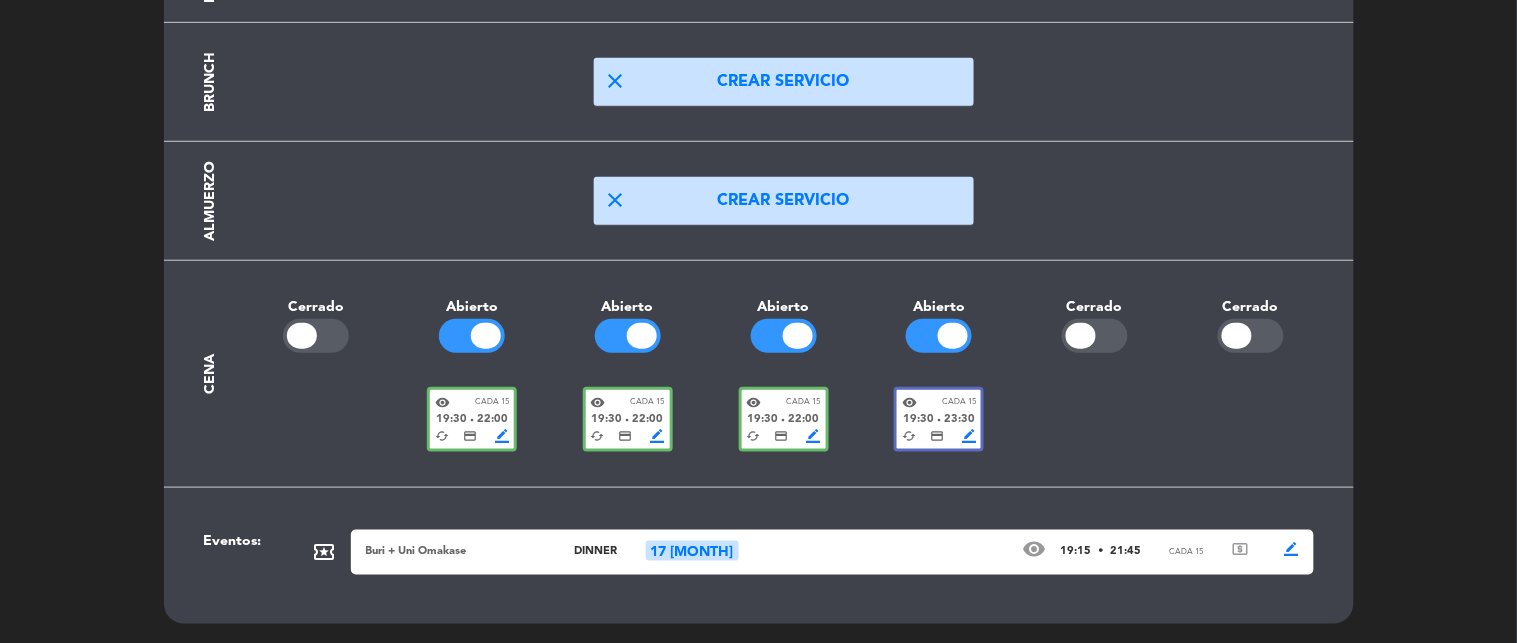 click on "border_color" 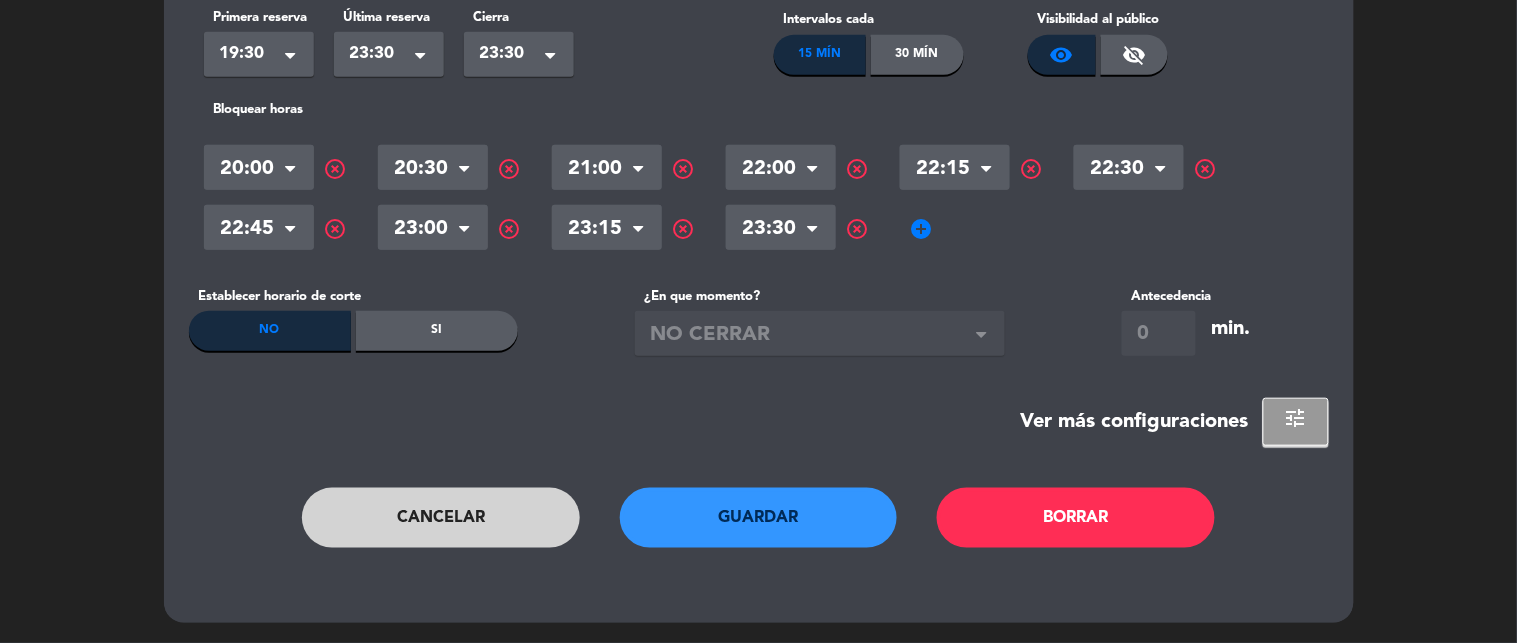 scroll, scrollTop: 0, scrollLeft: 0, axis: both 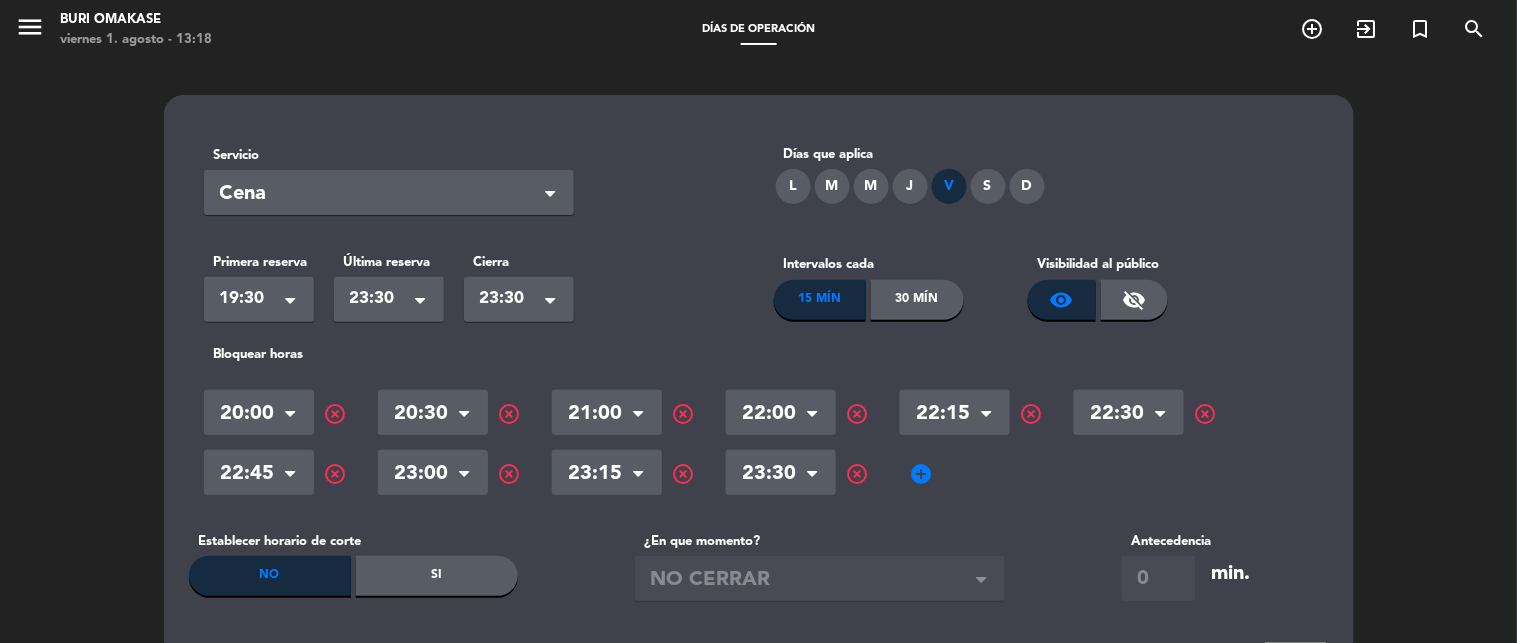 click on "add_circle" 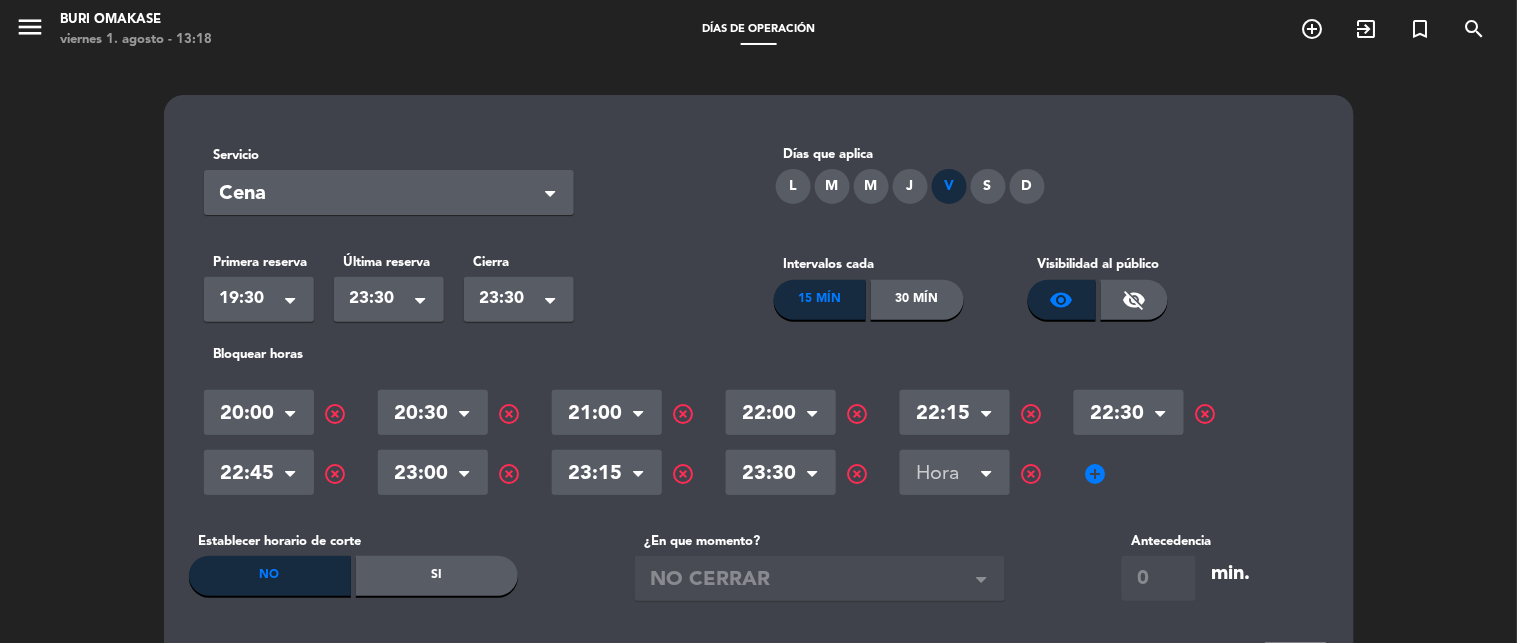 click 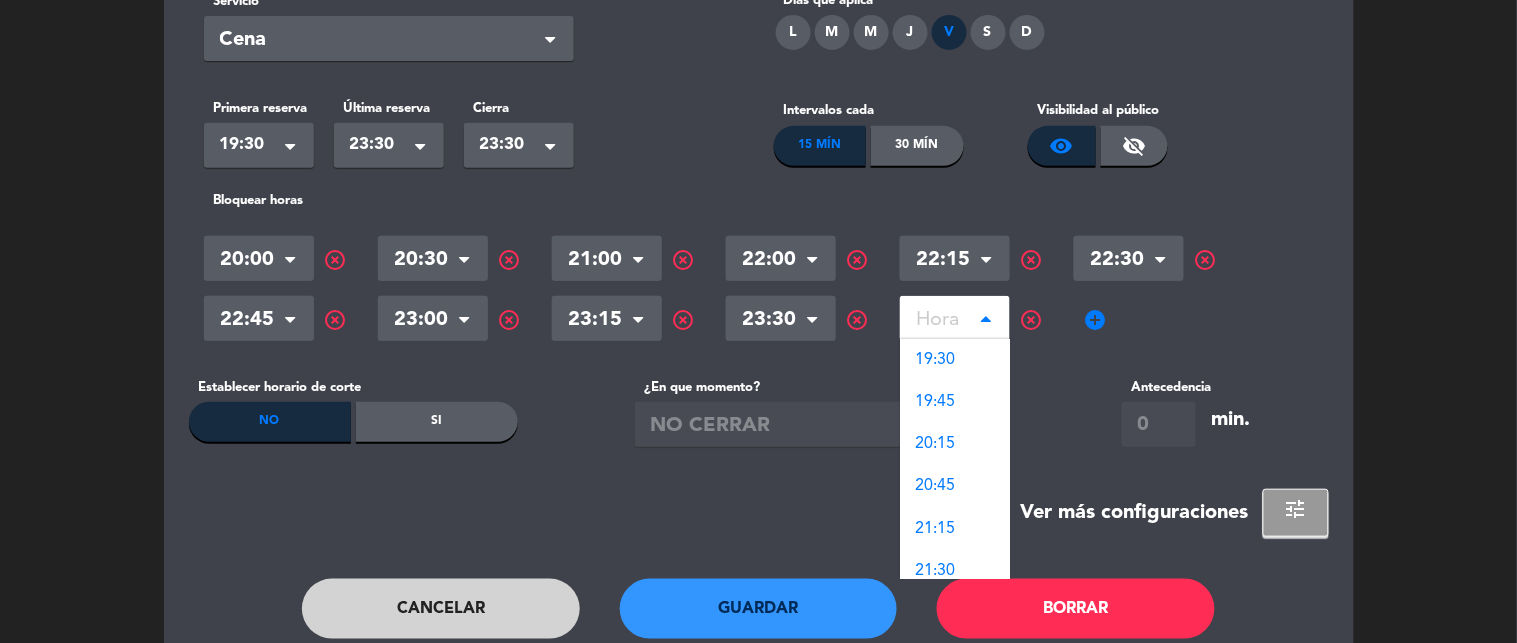 scroll, scrollTop: 194, scrollLeft: 0, axis: vertical 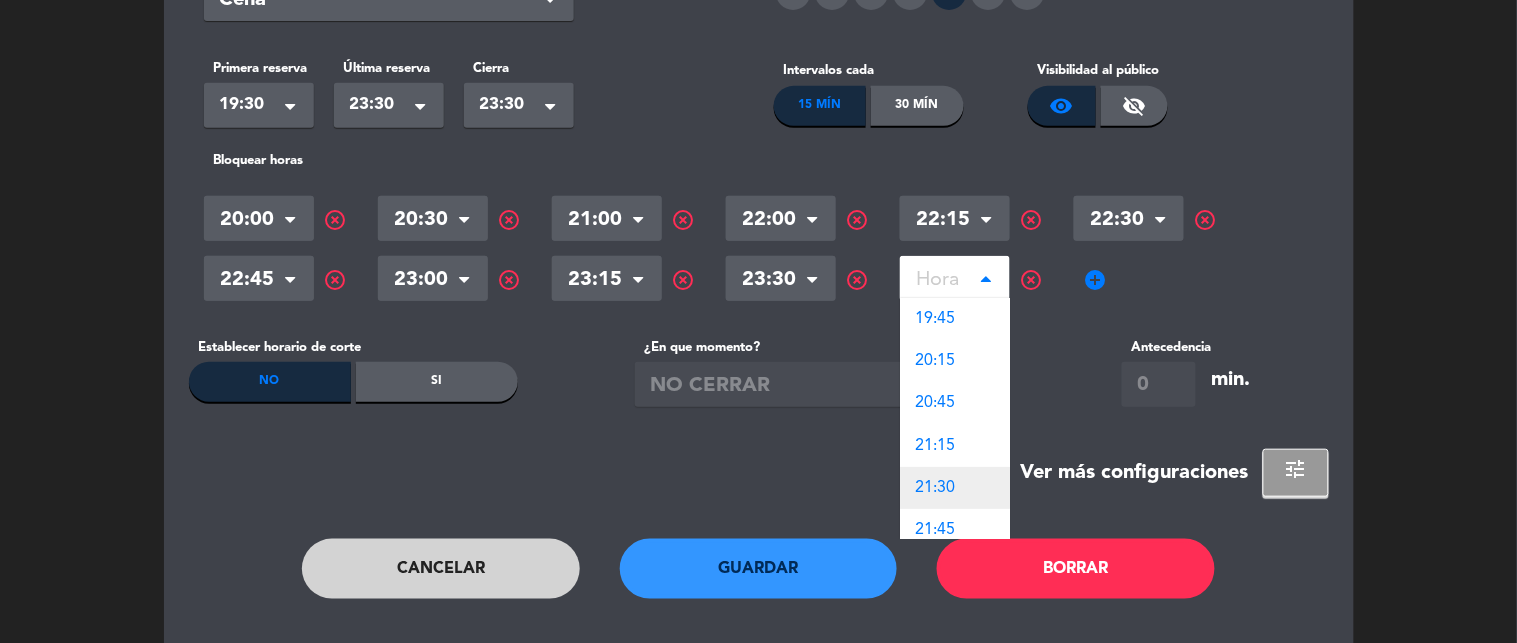 click on "21:30" at bounding box center [955, 488] 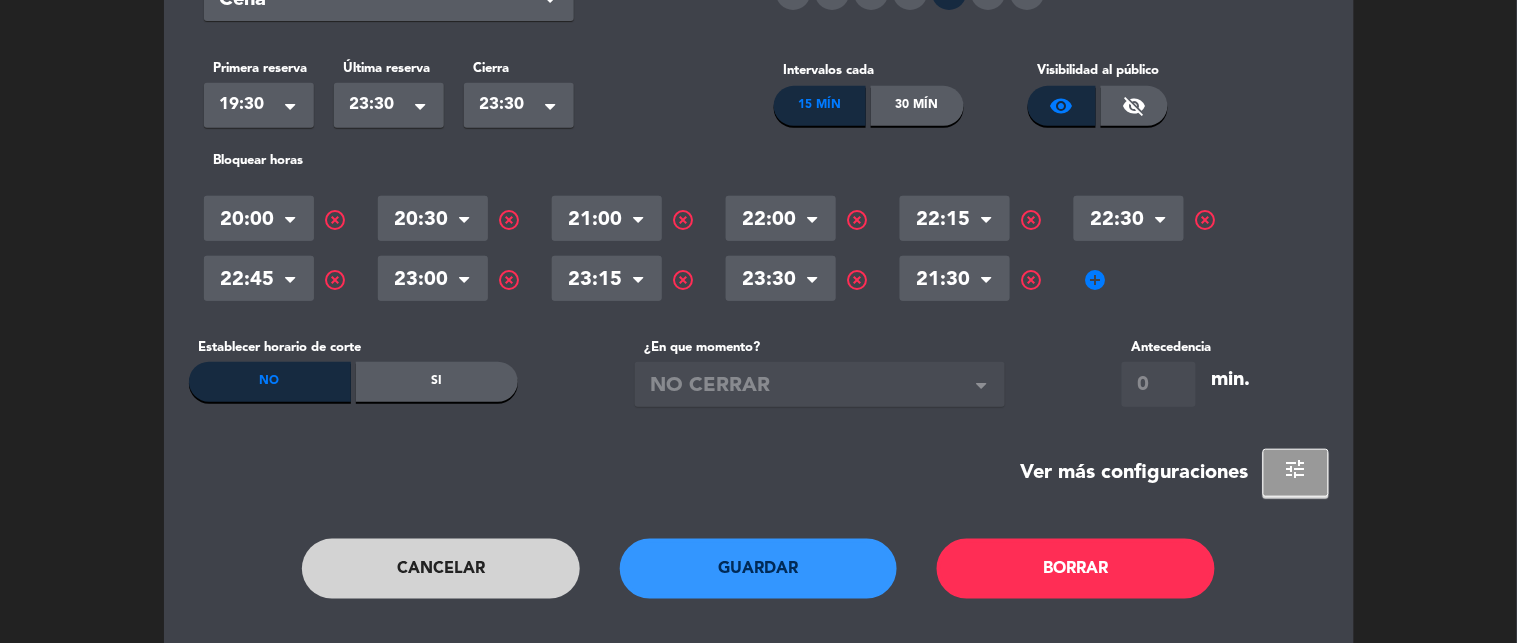 click on "Guardar" 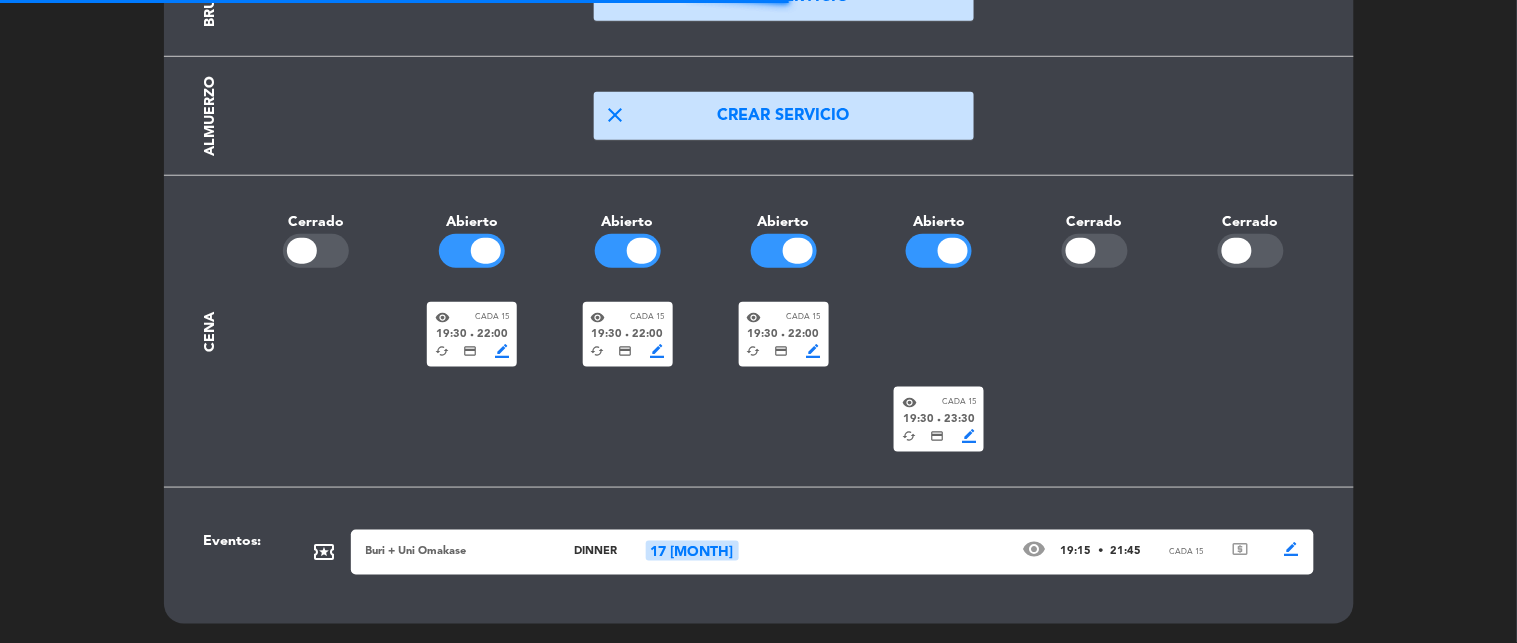 scroll, scrollTop: 290, scrollLeft: 0, axis: vertical 